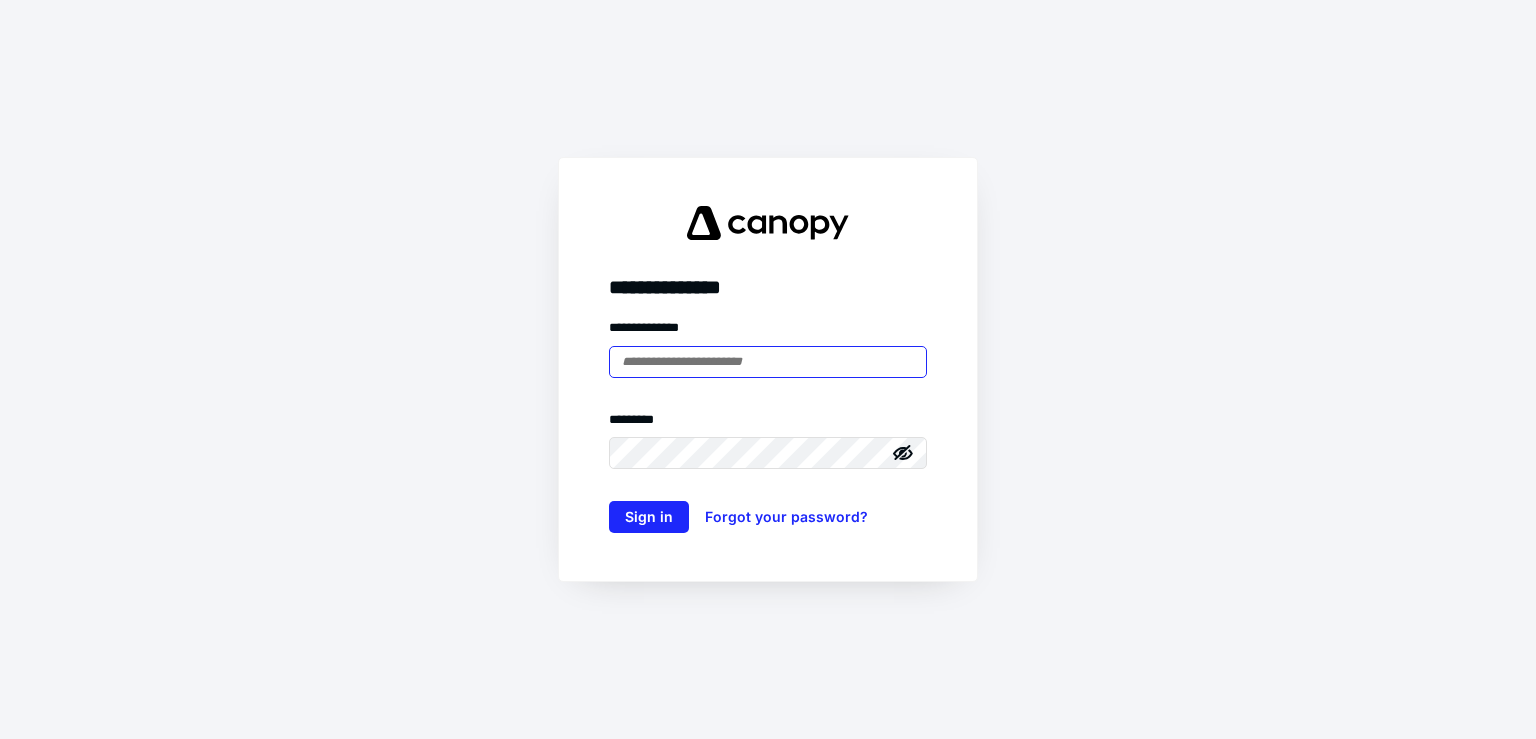 scroll, scrollTop: 0, scrollLeft: 0, axis: both 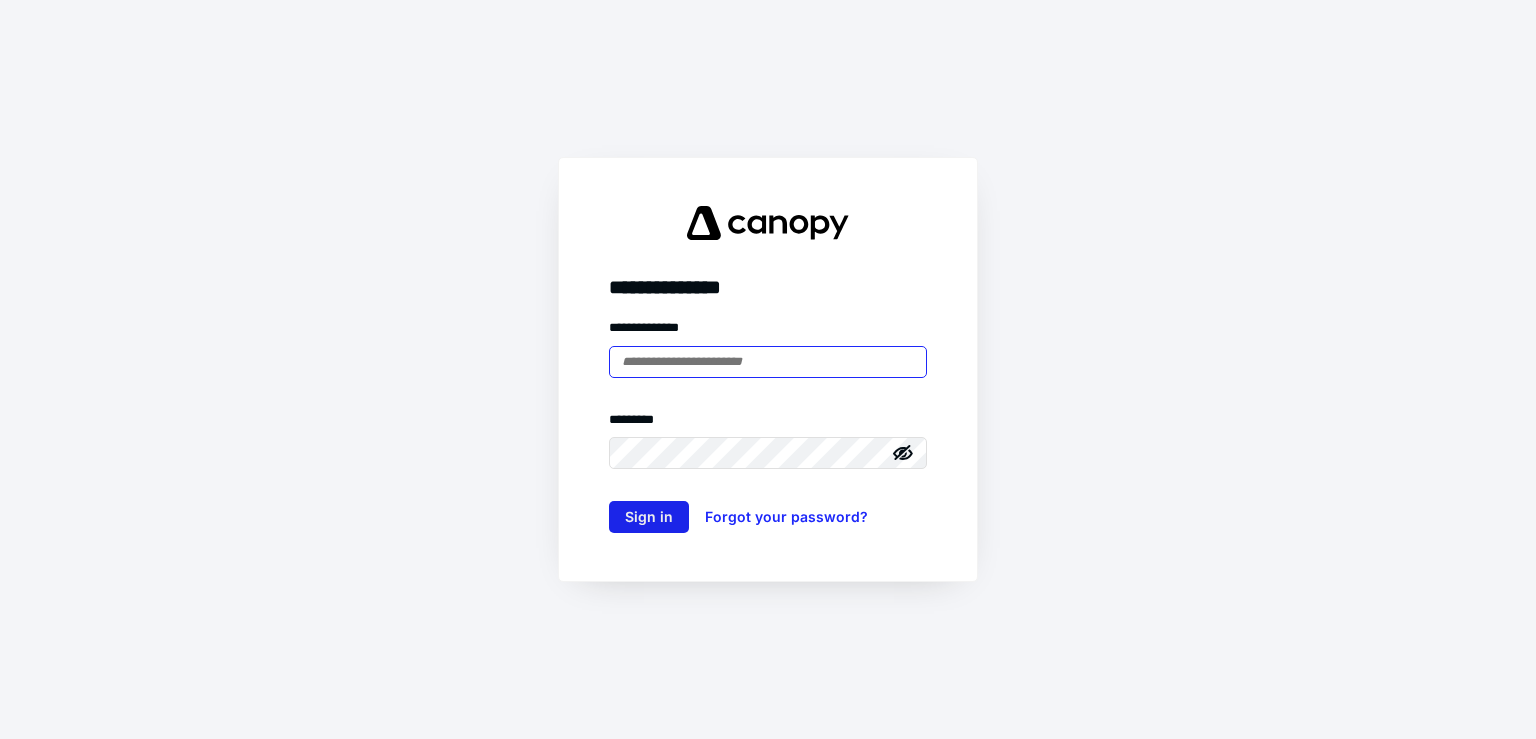 type on "**********" 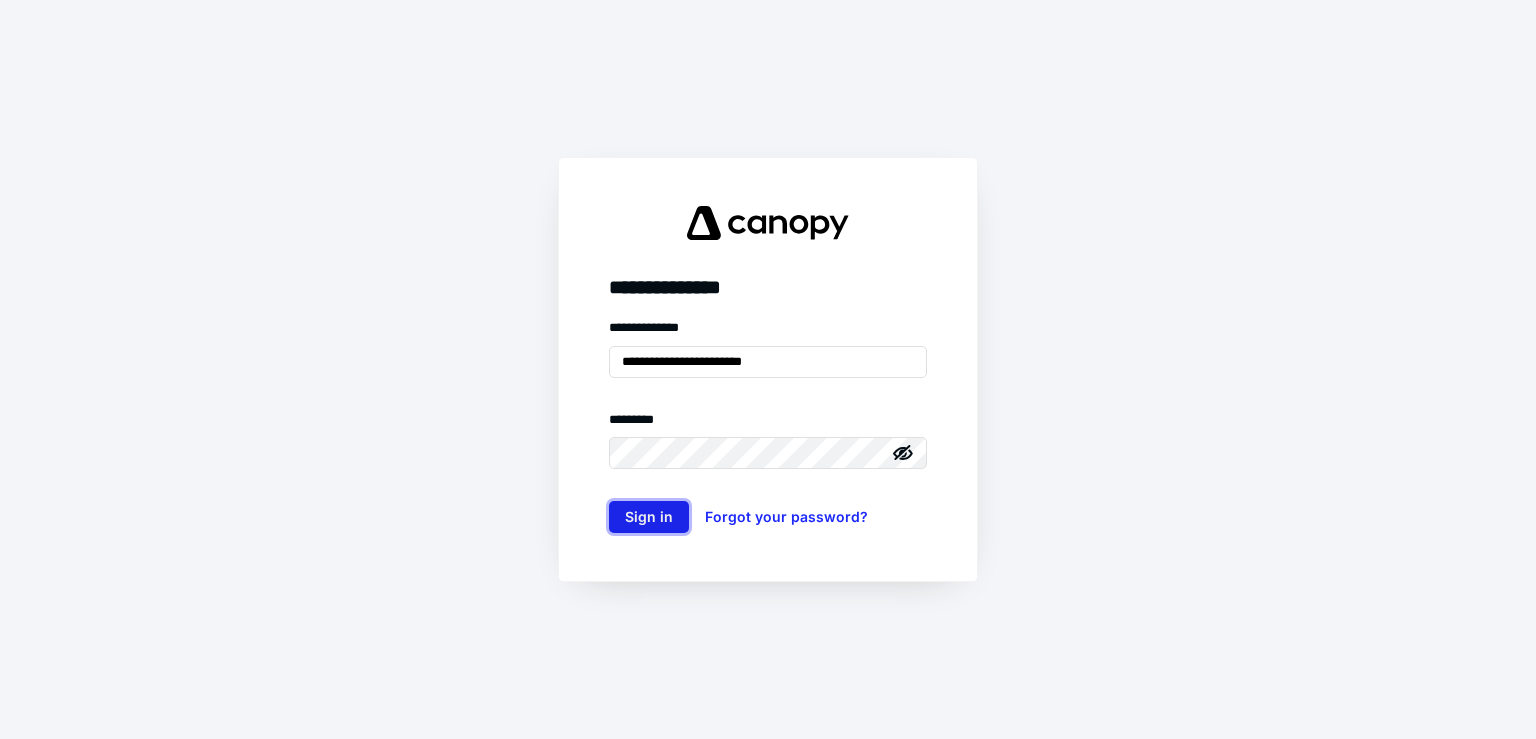 click on "Sign in" at bounding box center [649, 517] 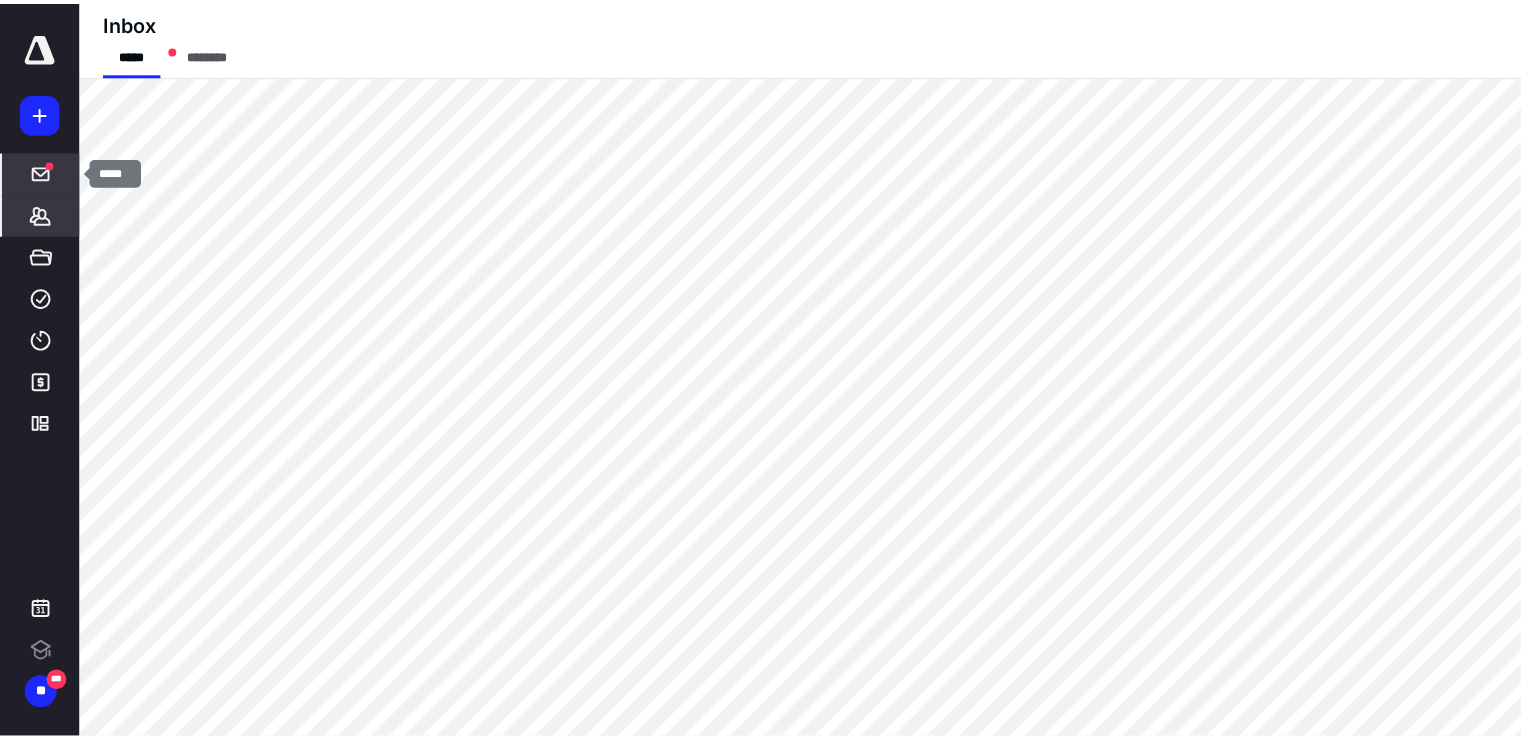 scroll, scrollTop: 0, scrollLeft: 0, axis: both 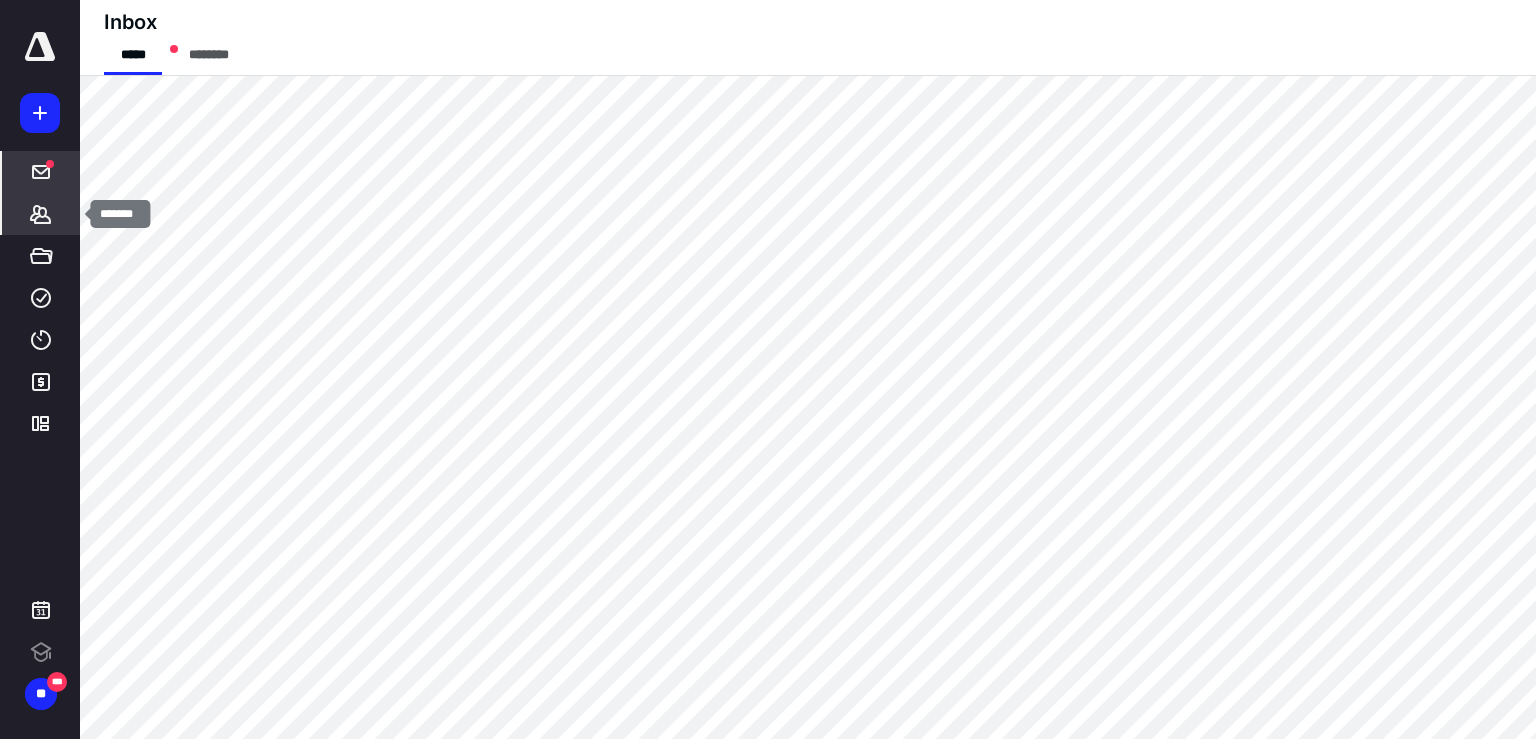 click 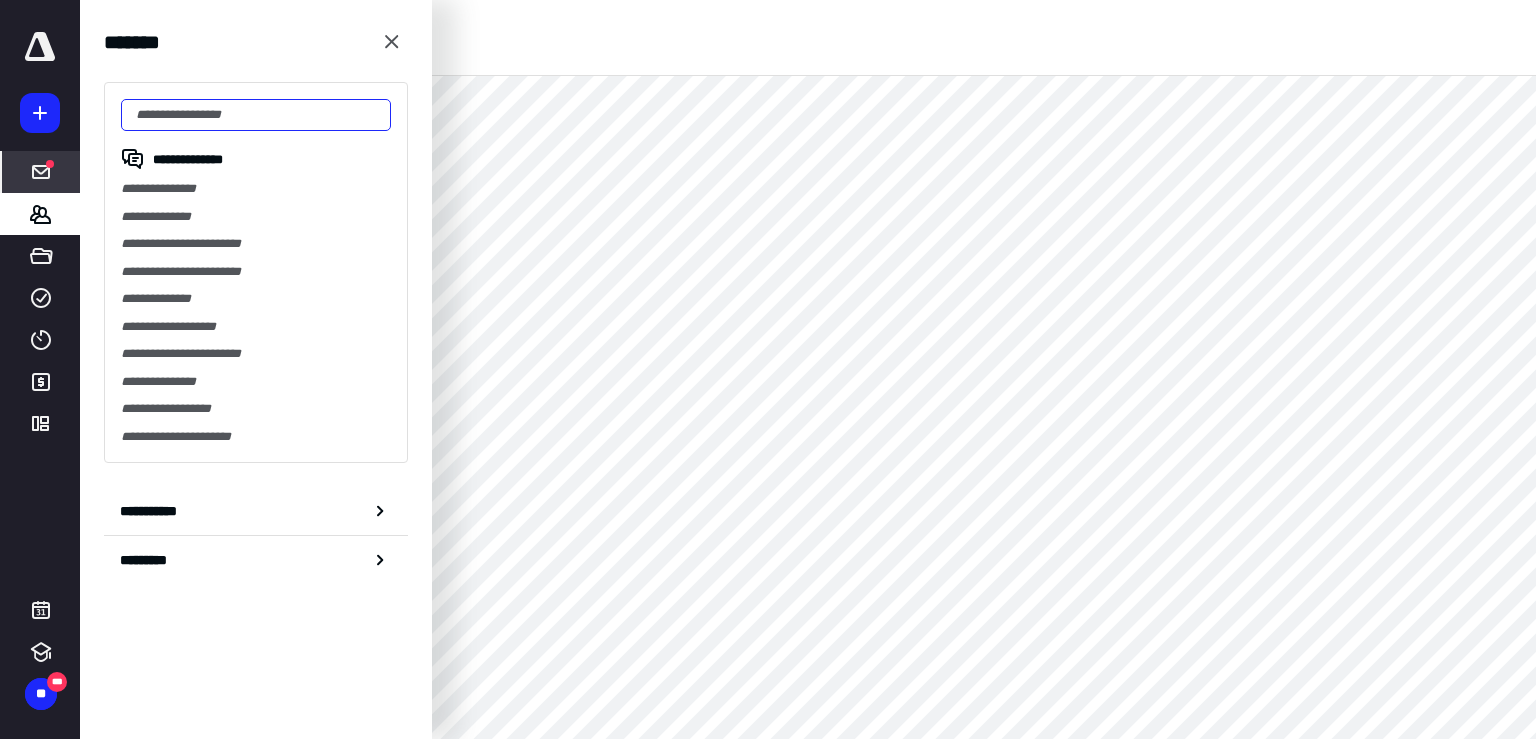 click at bounding box center (256, 115) 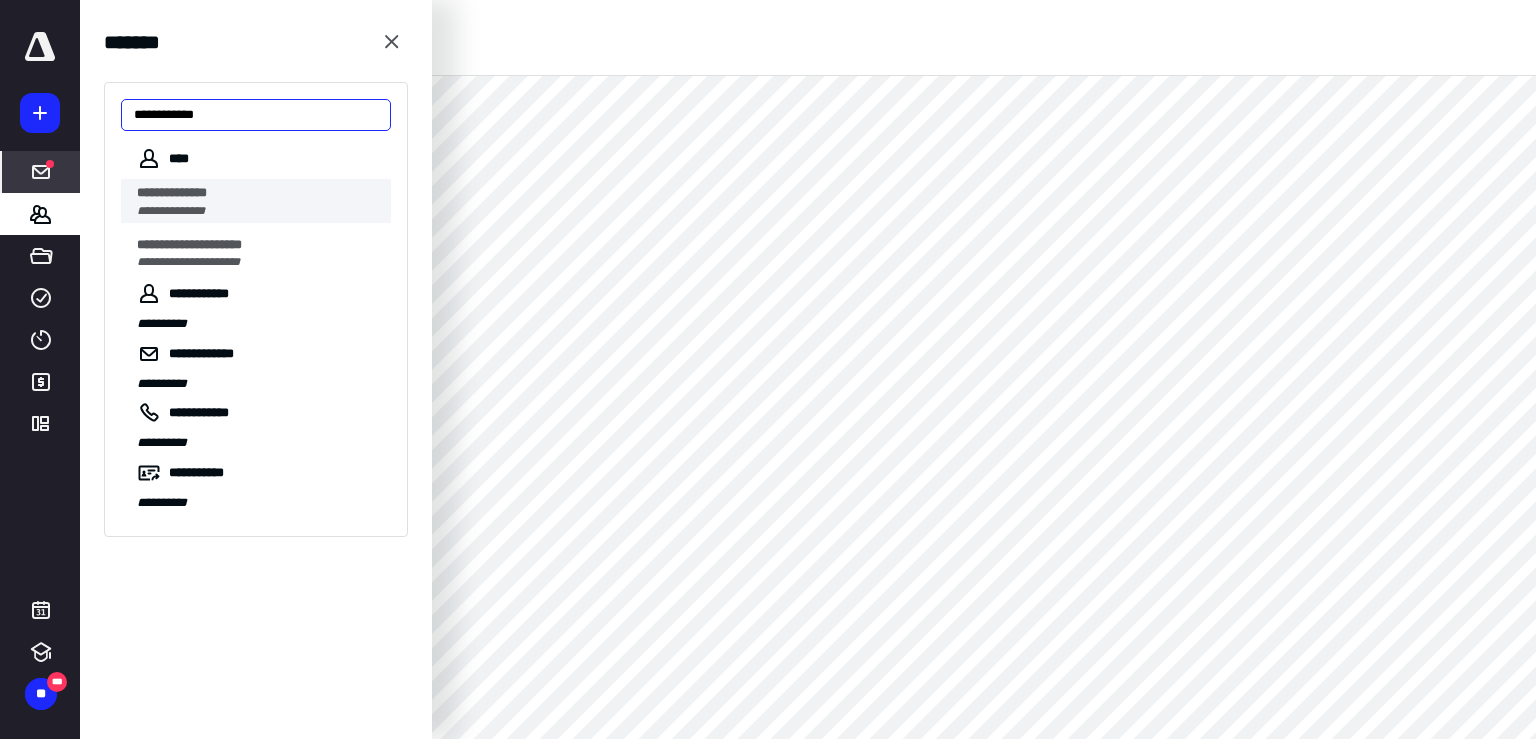 type on "**********" 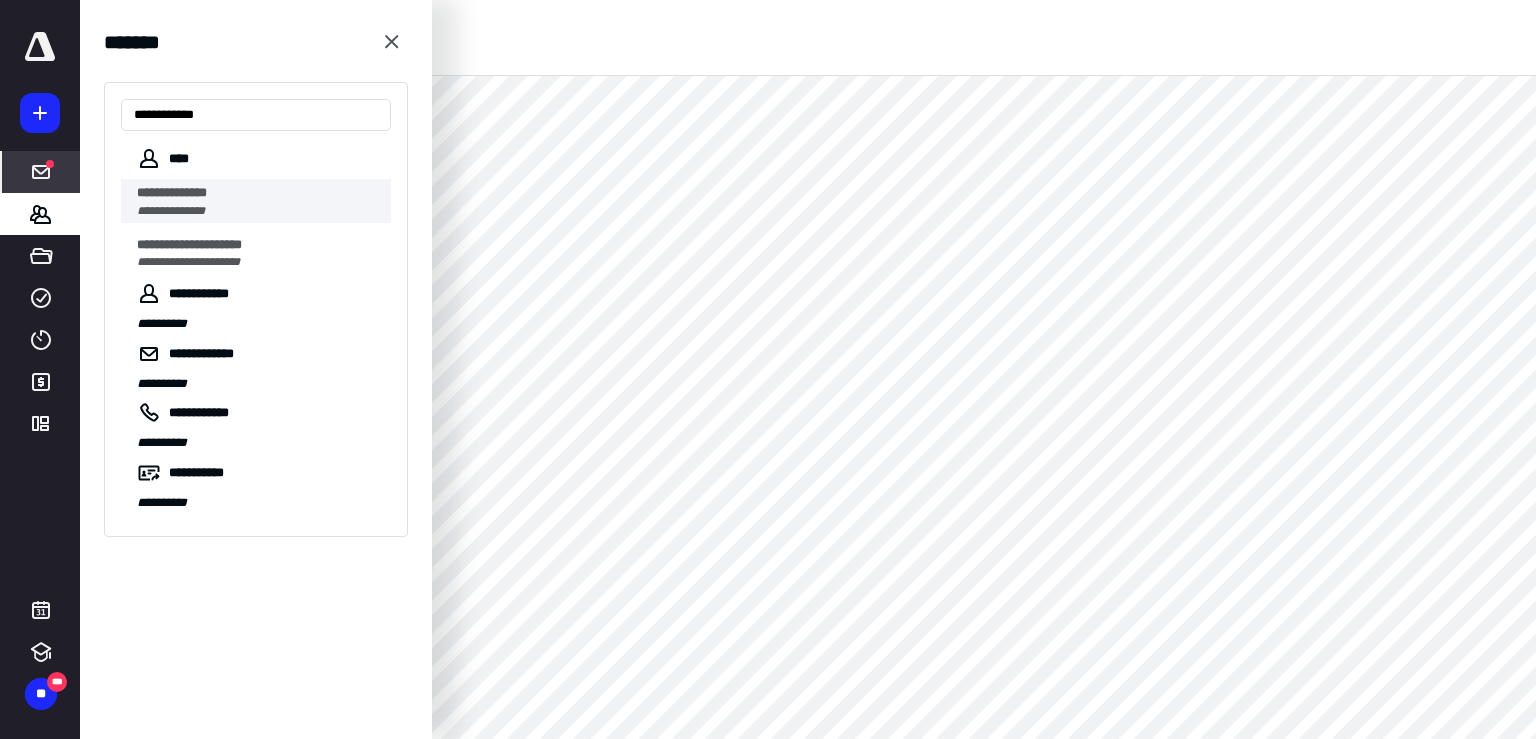 click on "**********" at bounding box center [172, 192] 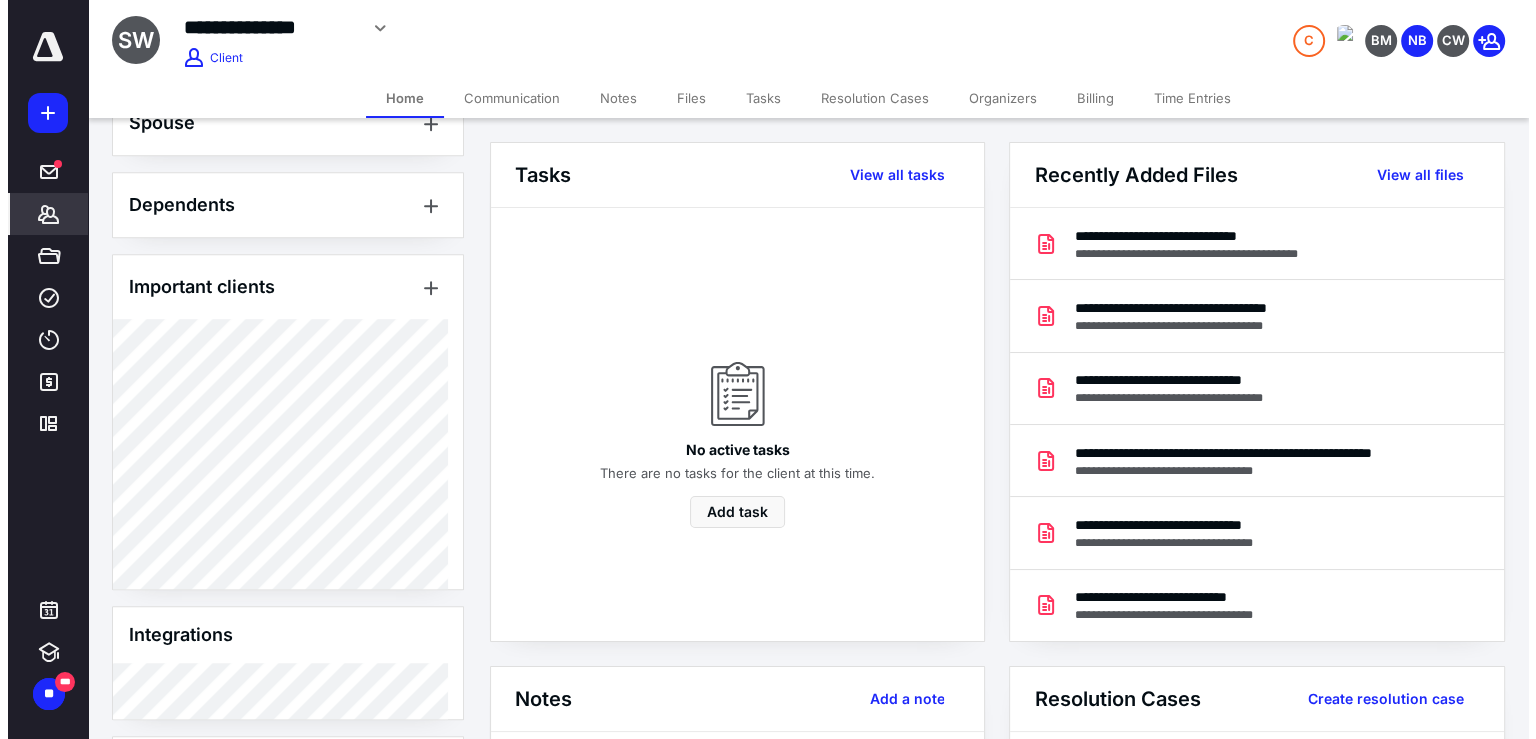 scroll, scrollTop: 1556, scrollLeft: 0, axis: vertical 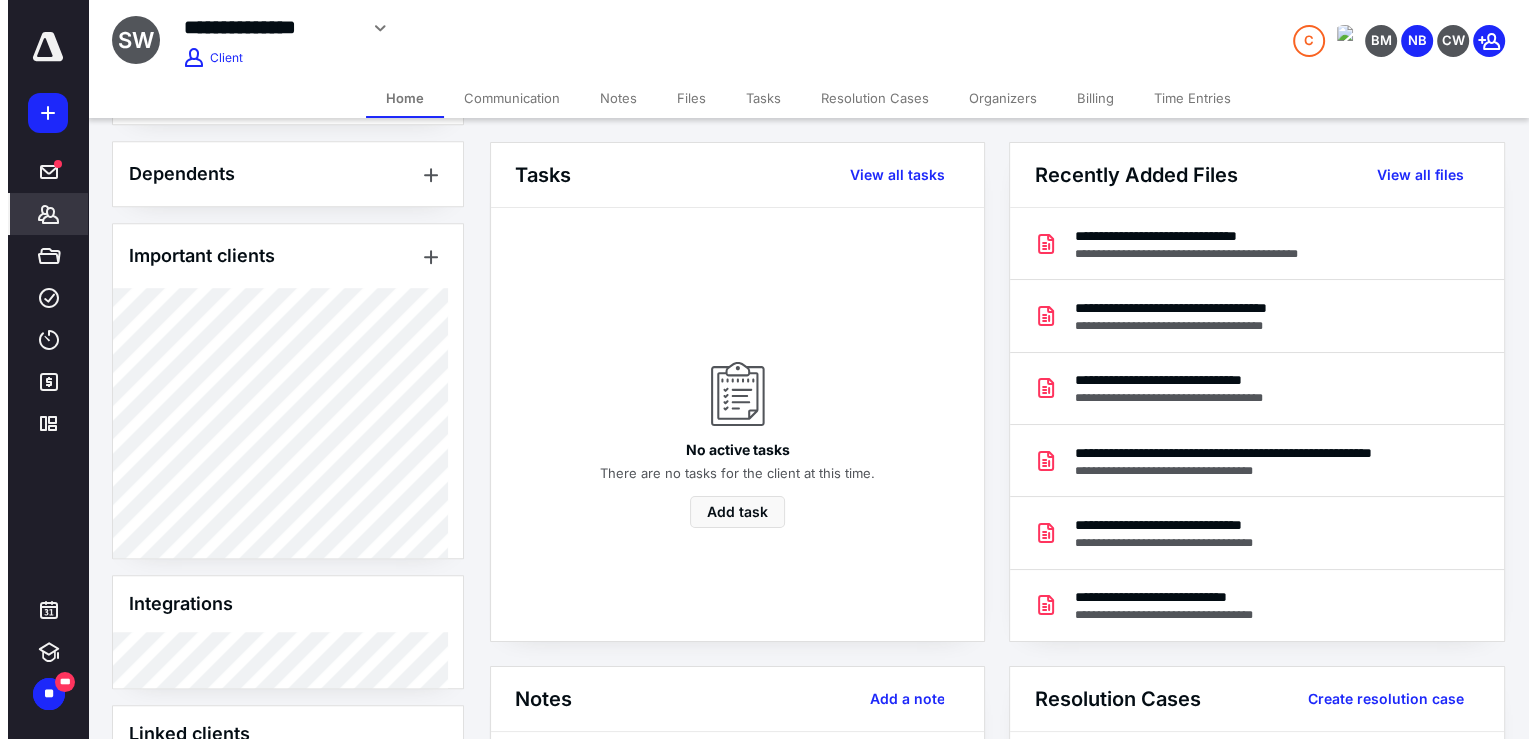 type on "82" 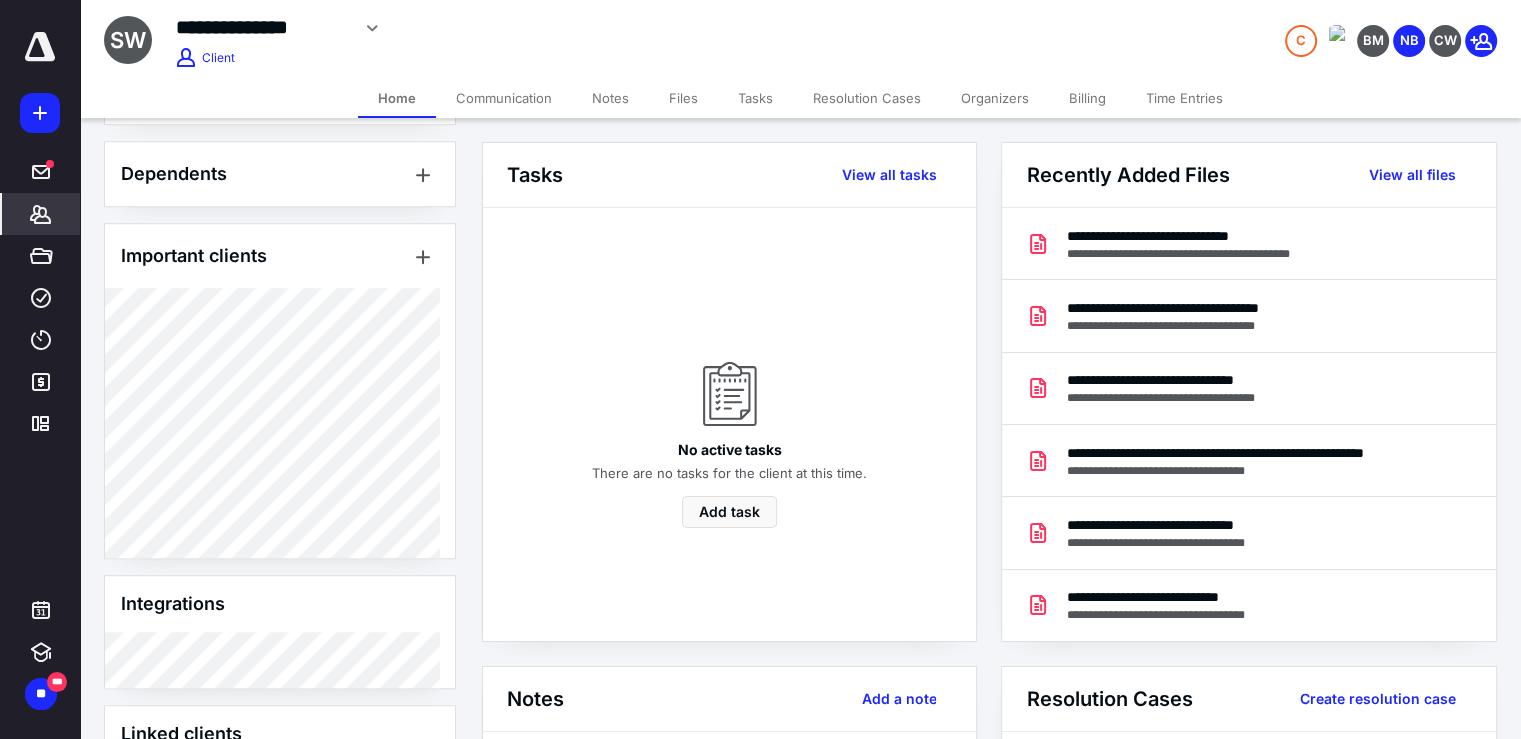 click on "**********" at bounding box center [1219, 308] 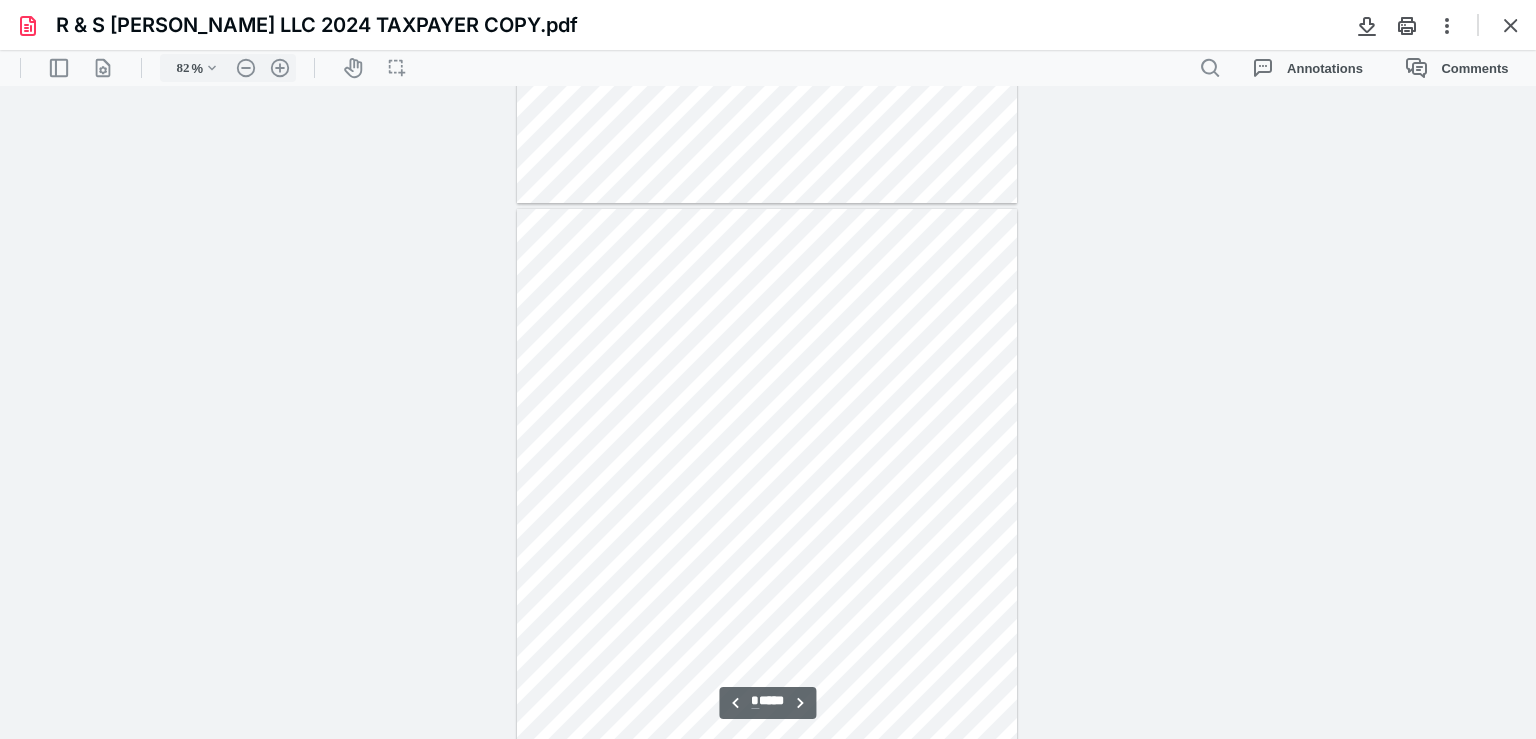 scroll, scrollTop: 1739, scrollLeft: 0, axis: vertical 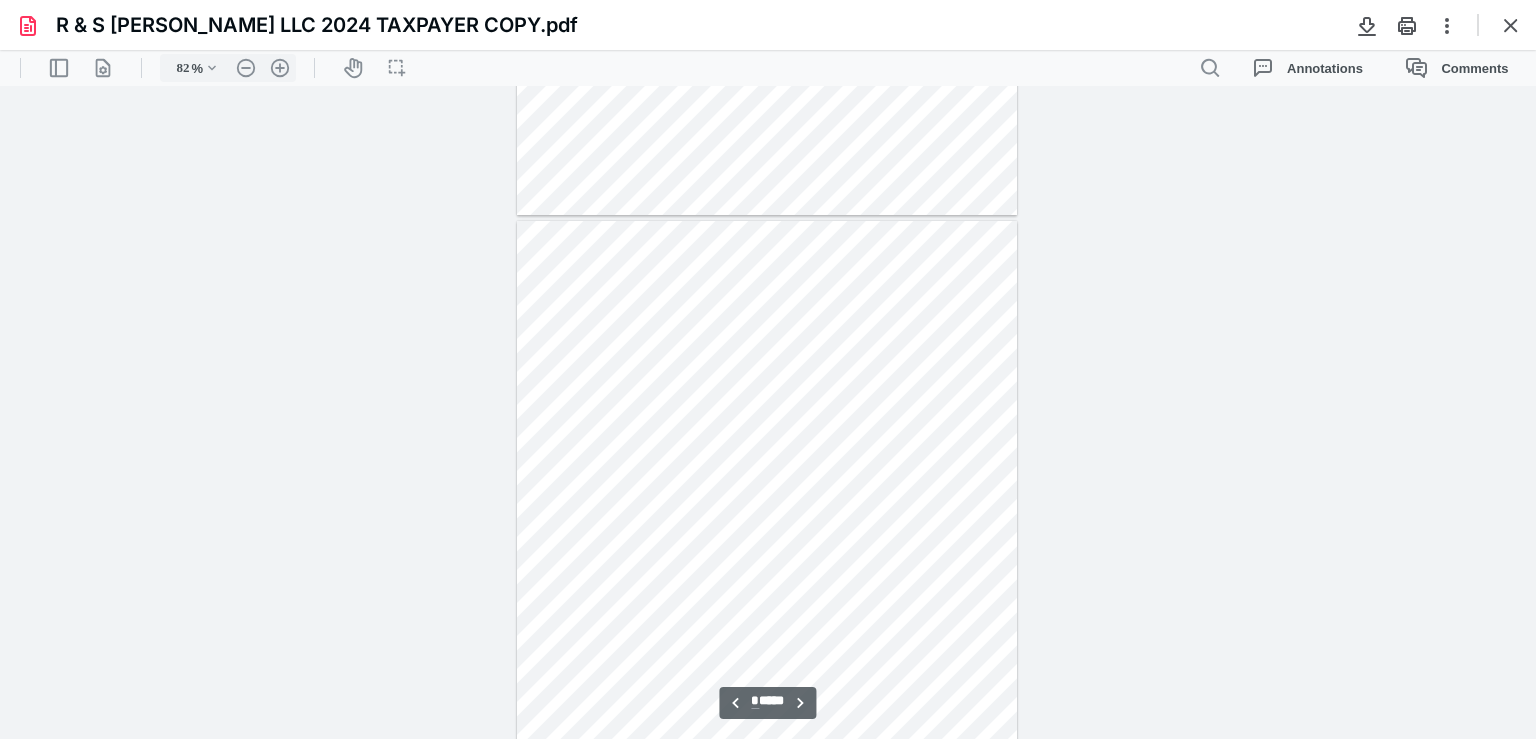 type on "*" 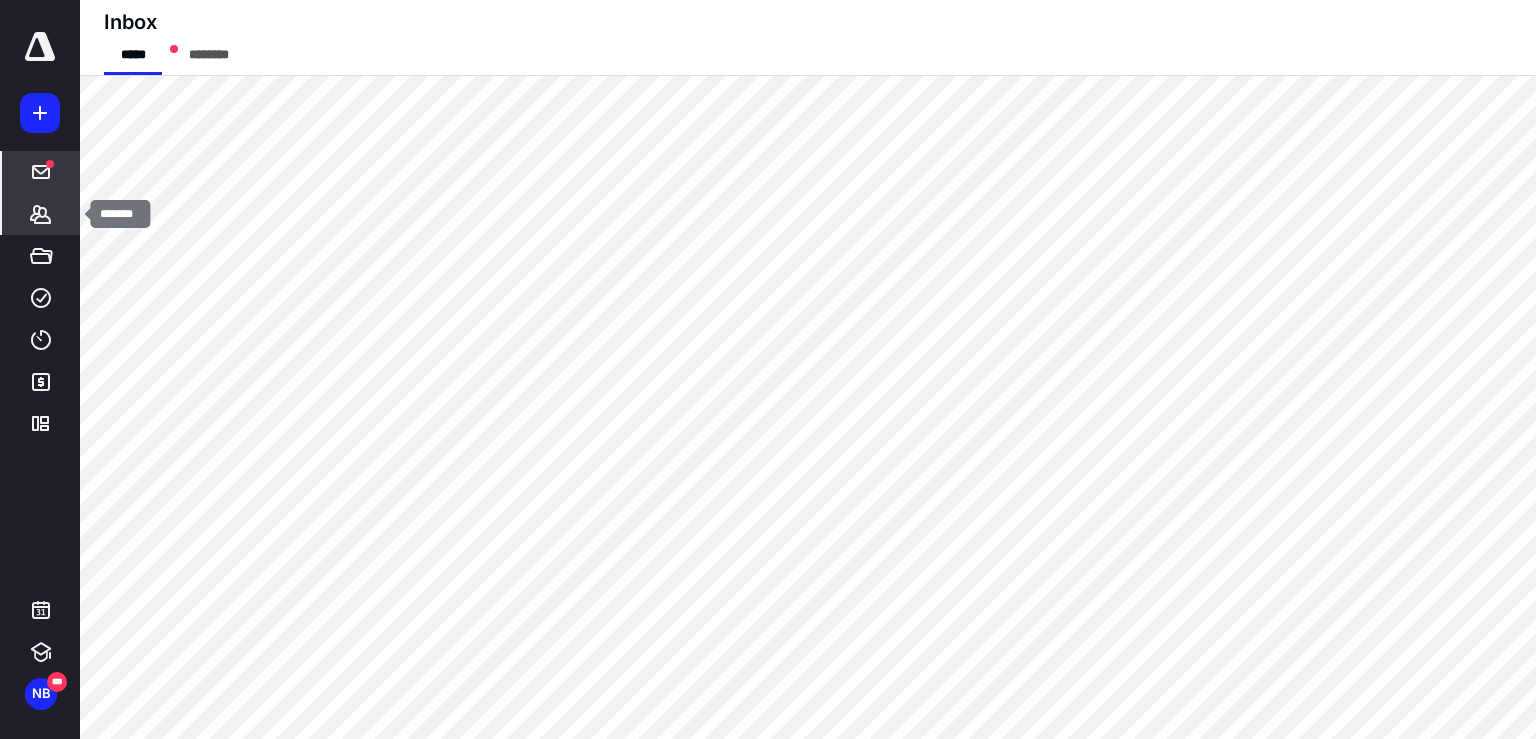 click 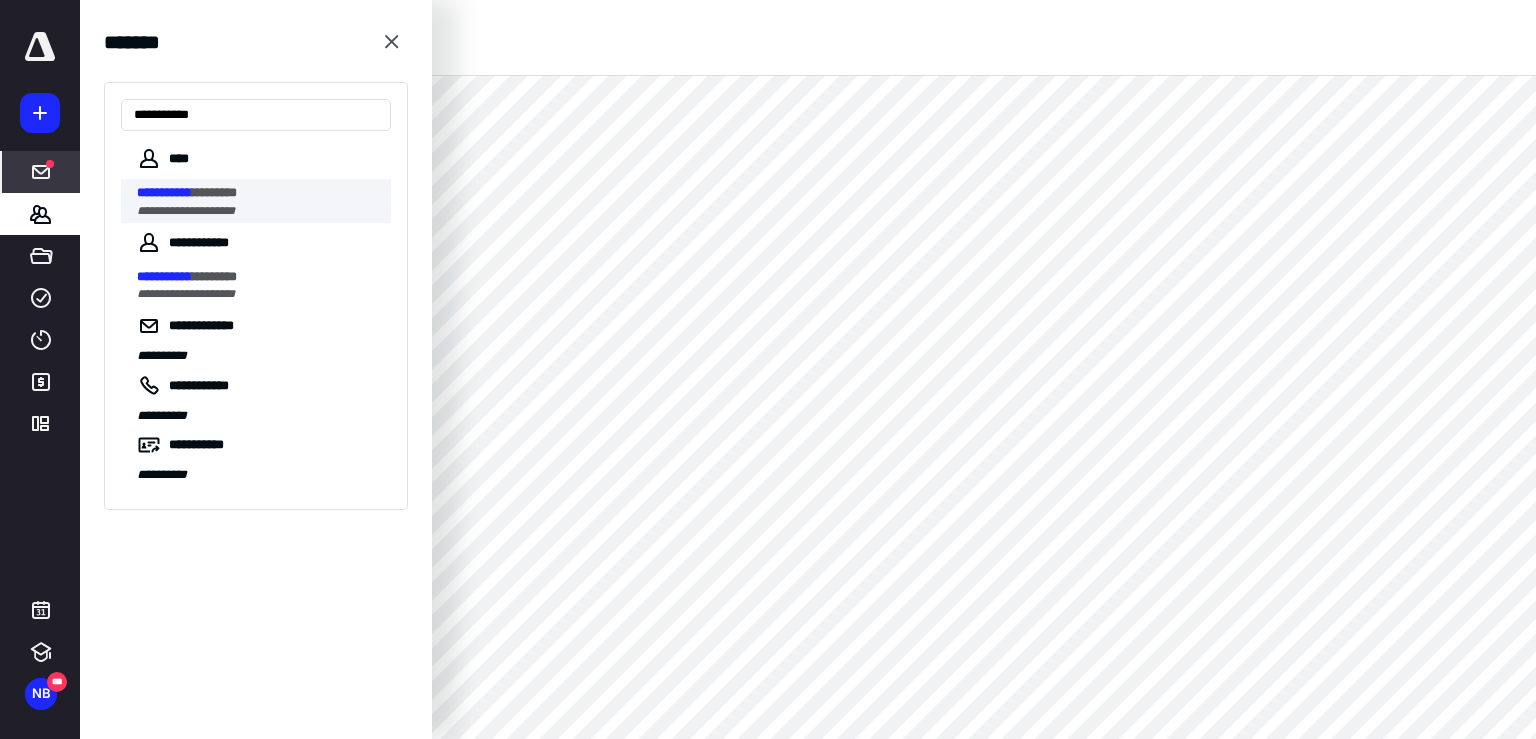 type on "**********" 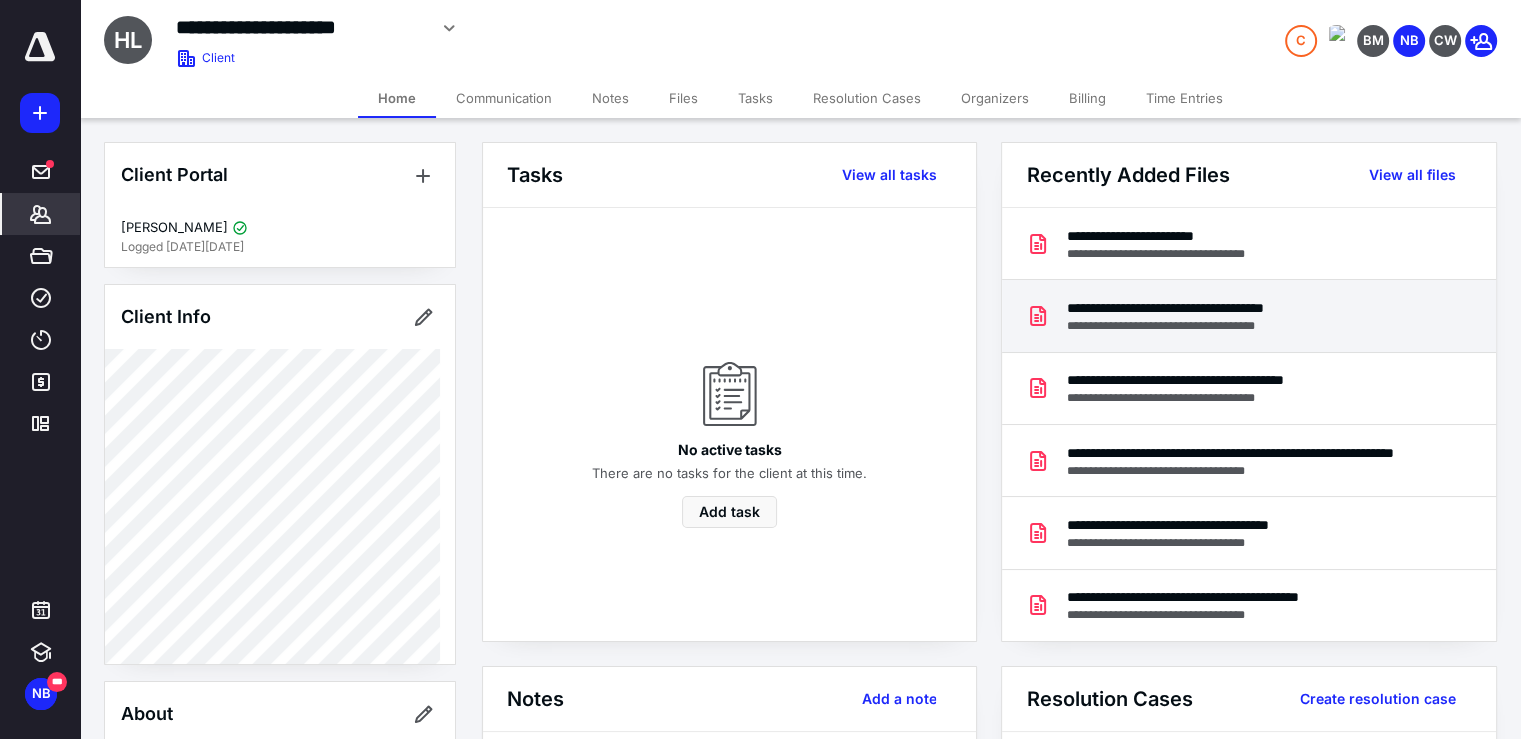 click on "**********" at bounding box center (1222, 308) 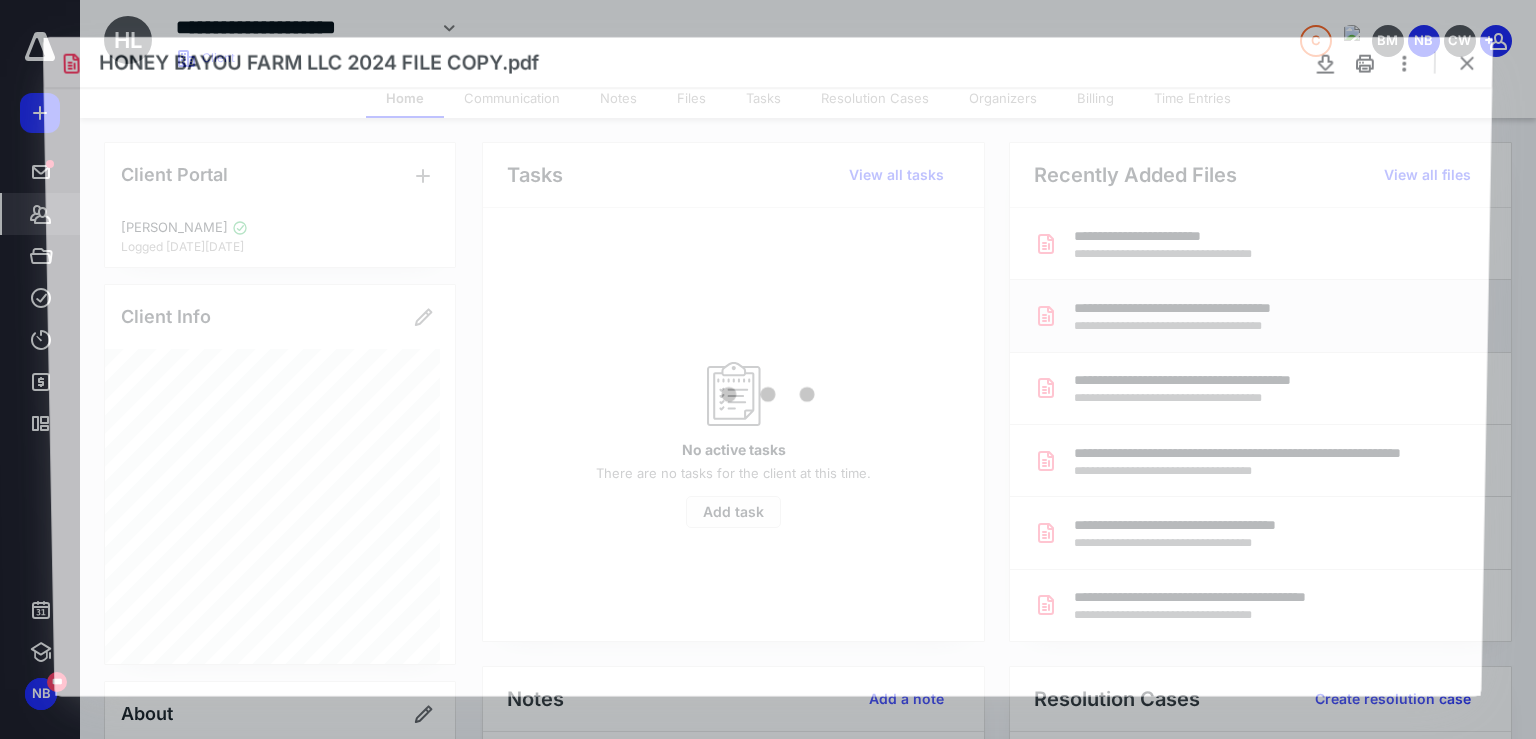 click at bounding box center (767, 391) 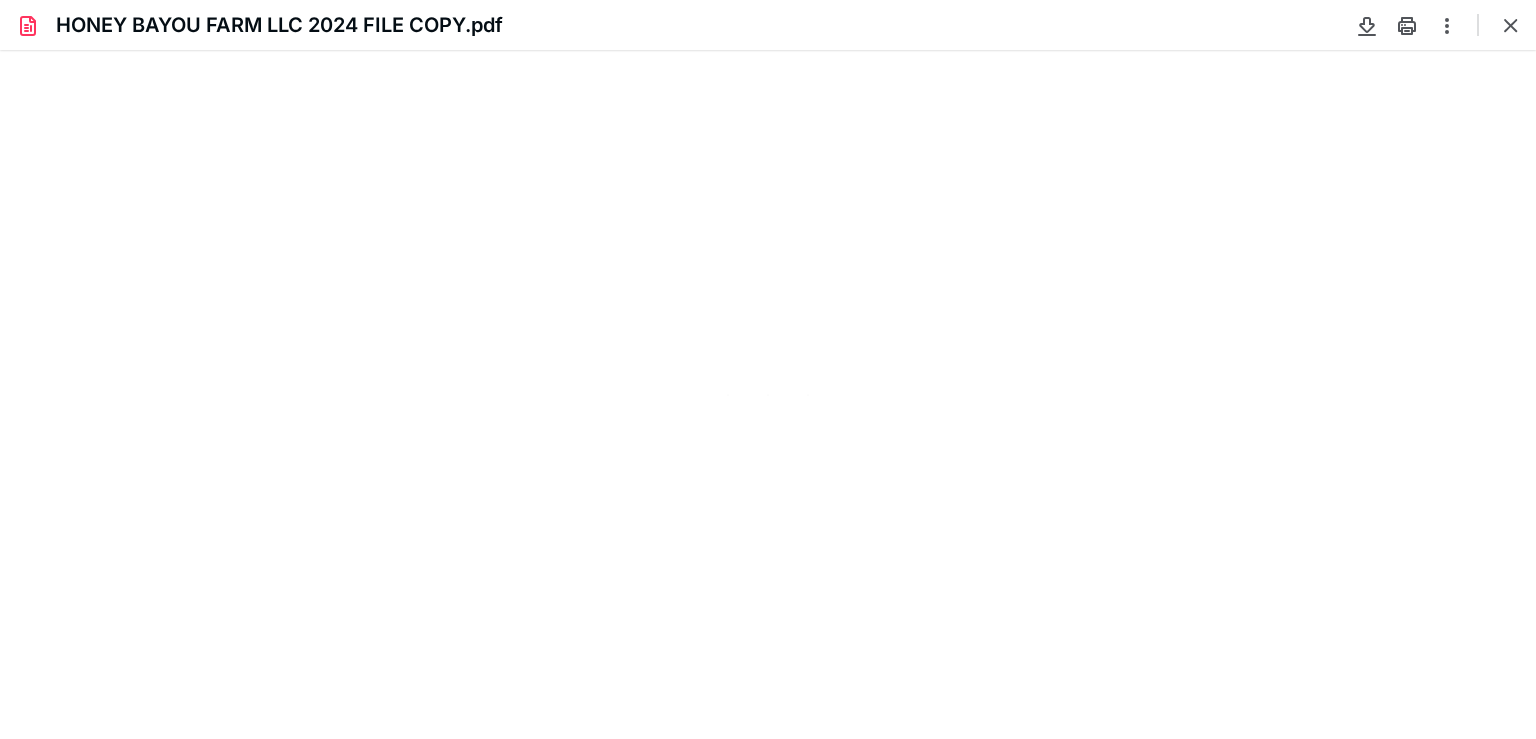 scroll, scrollTop: 0, scrollLeft: 0, axis: both 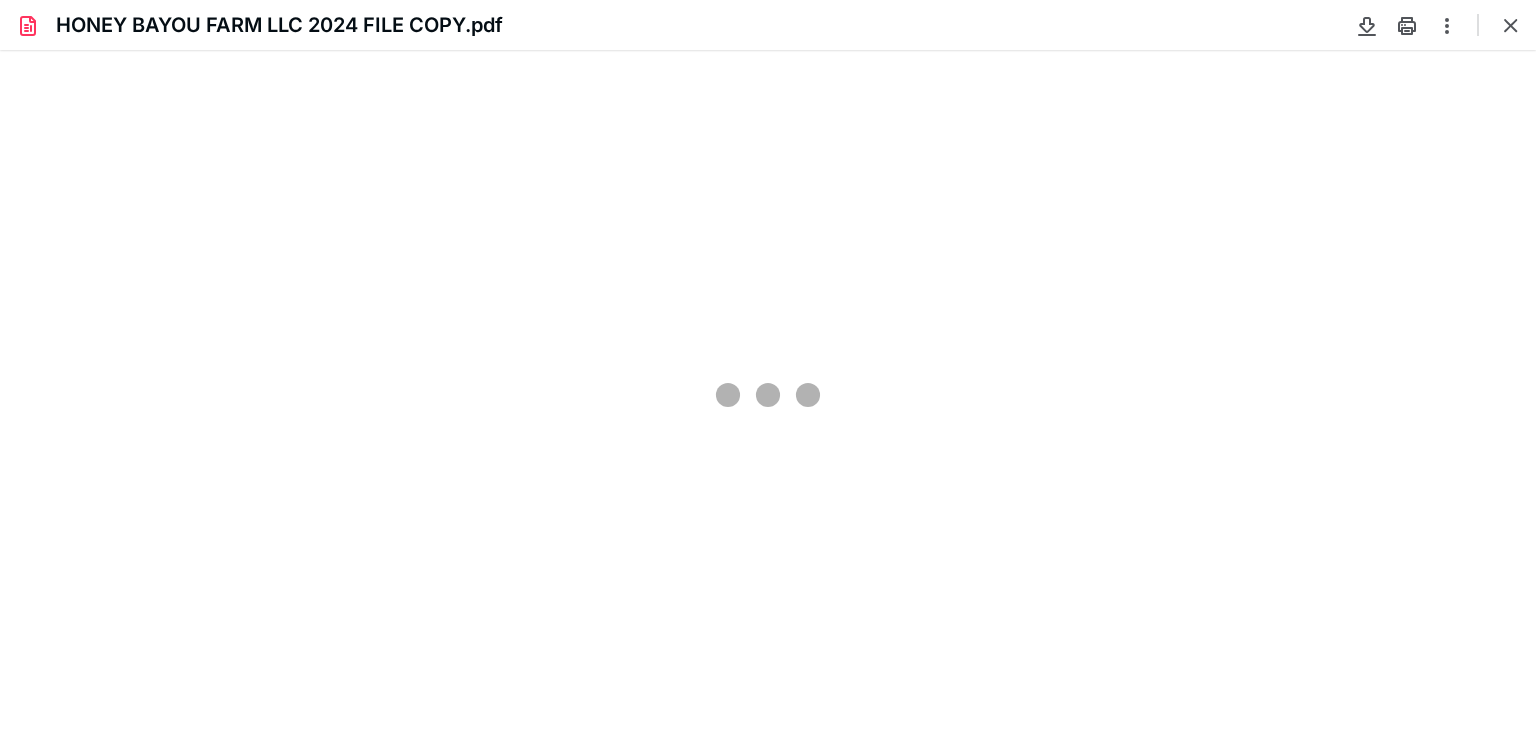 type on "82" 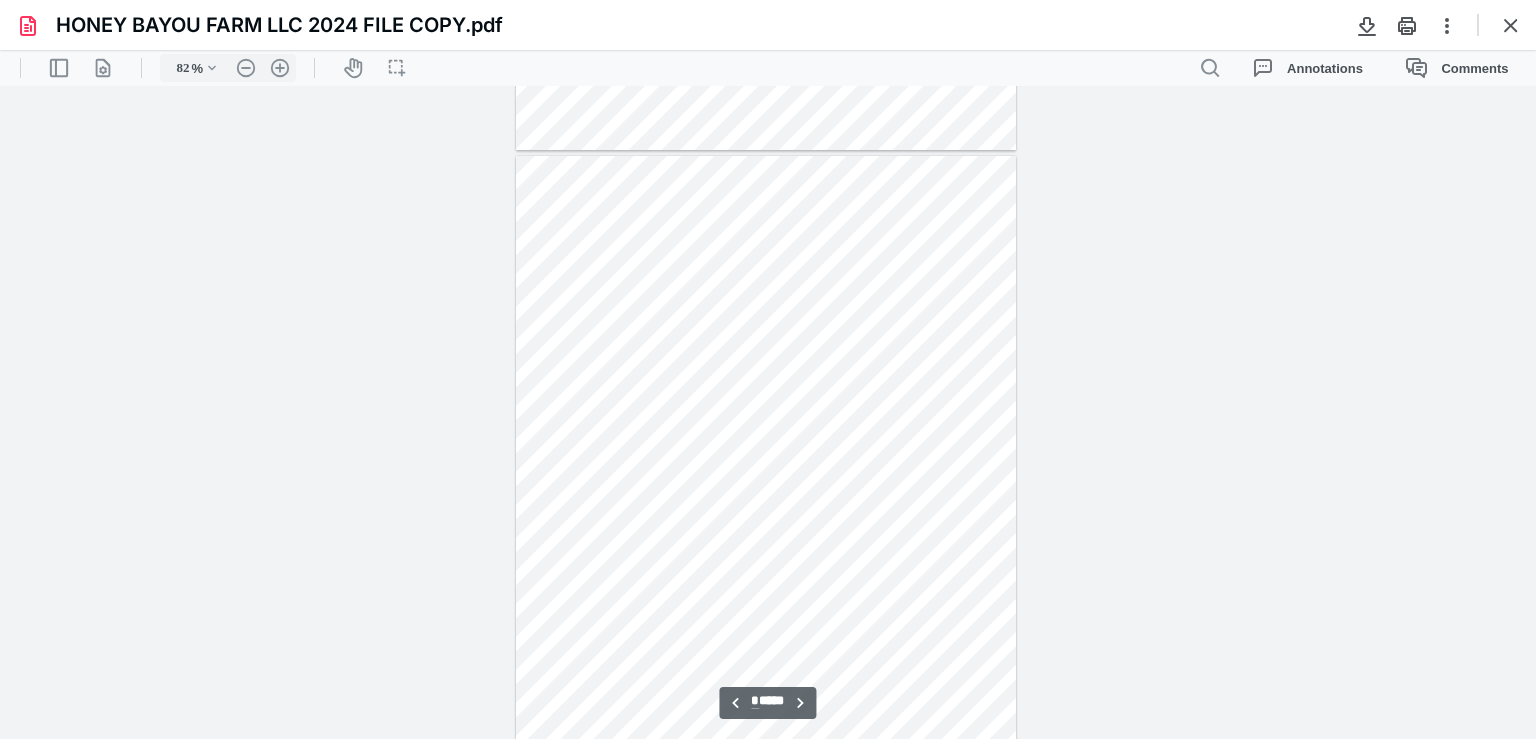 scroll, scrollTop: 1339, scrollLeft: 0, axis: vertical 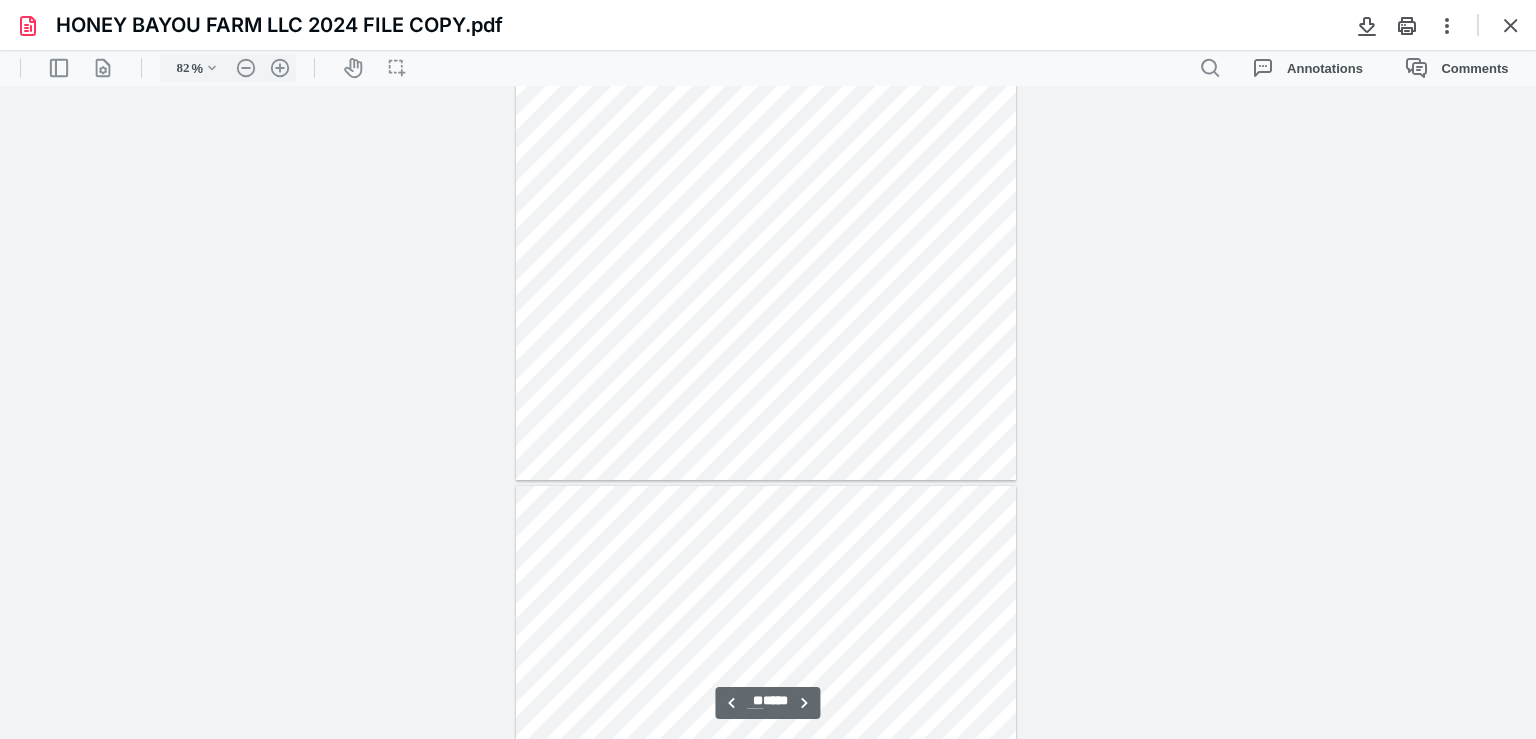 type on "**" 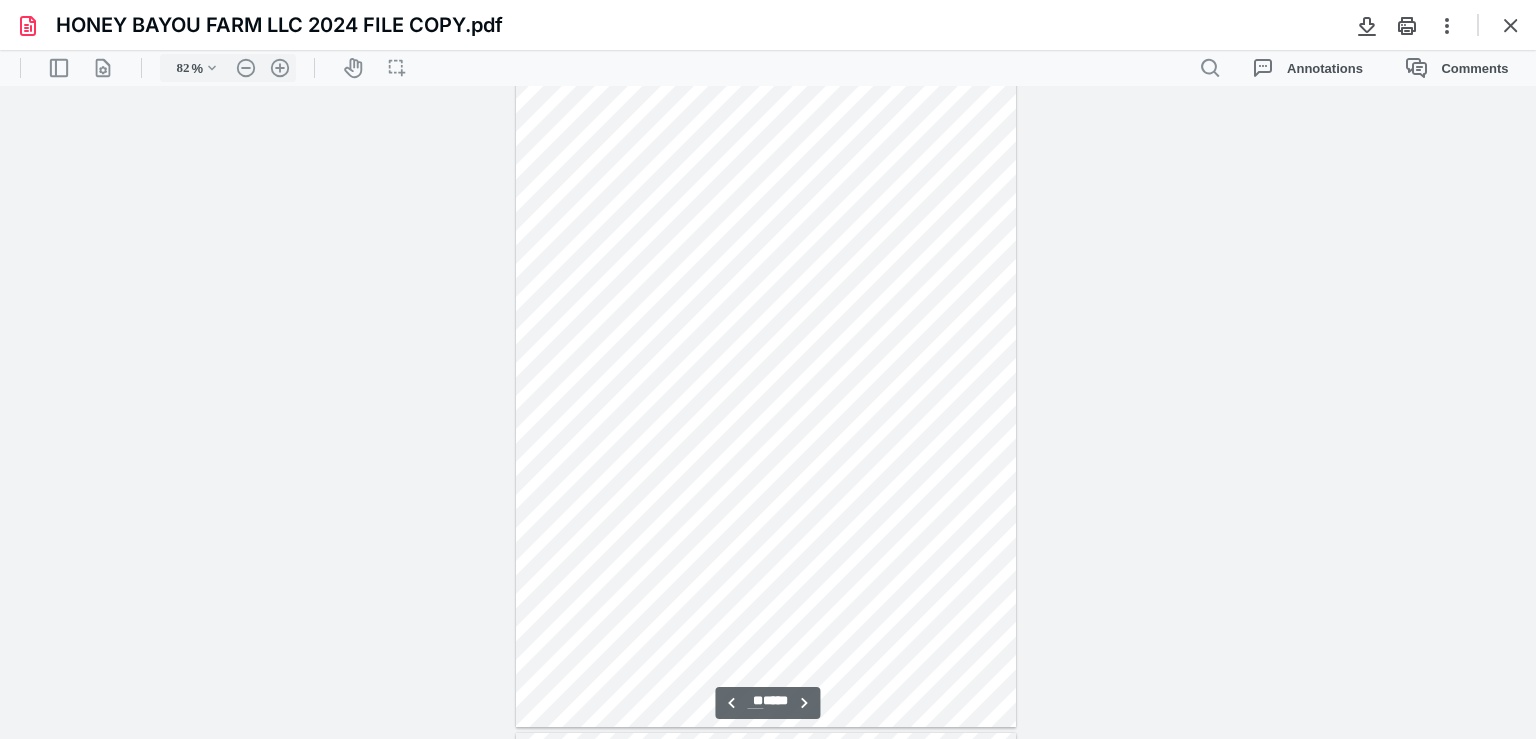 scroll, scrollTop: 6439, scrollLeft: 0, axis: vertical 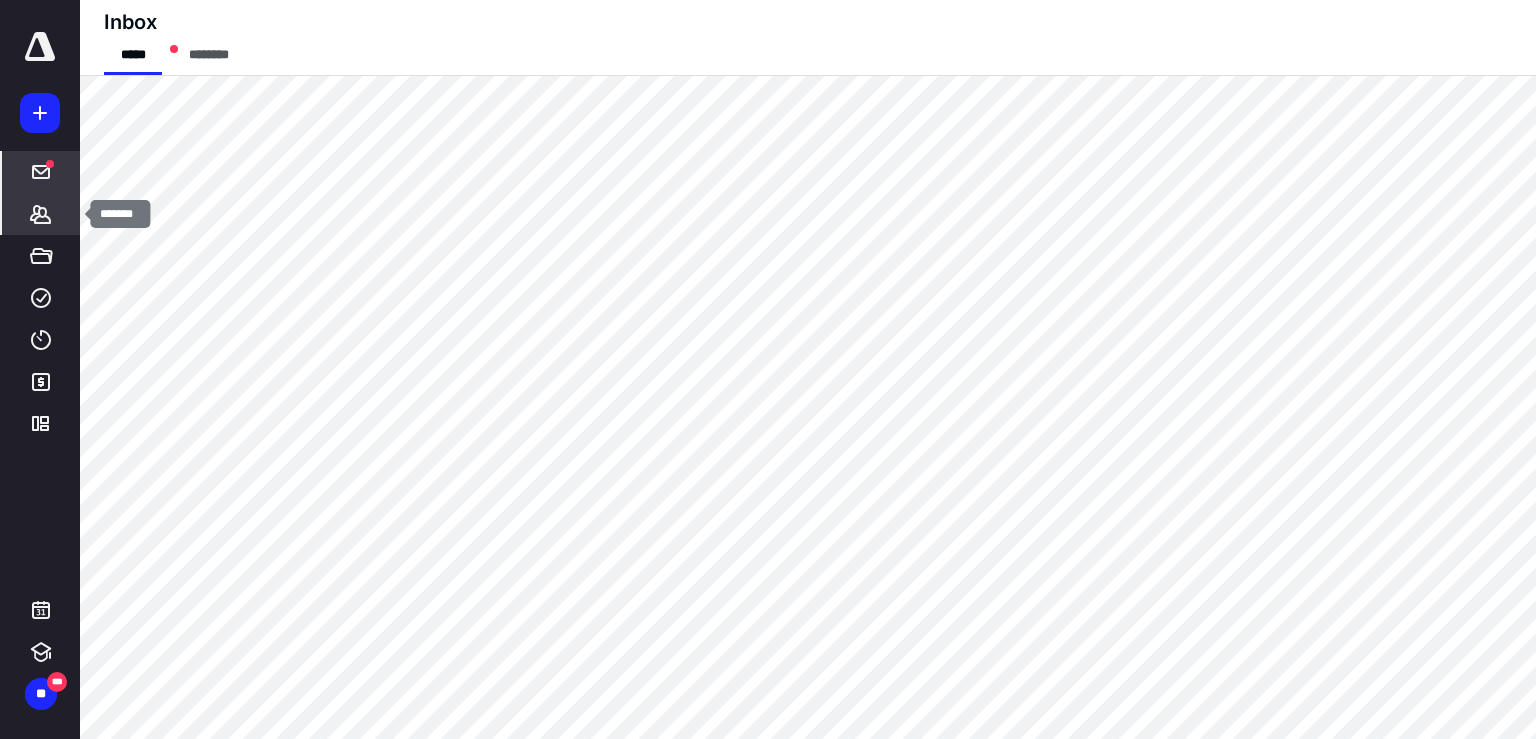click 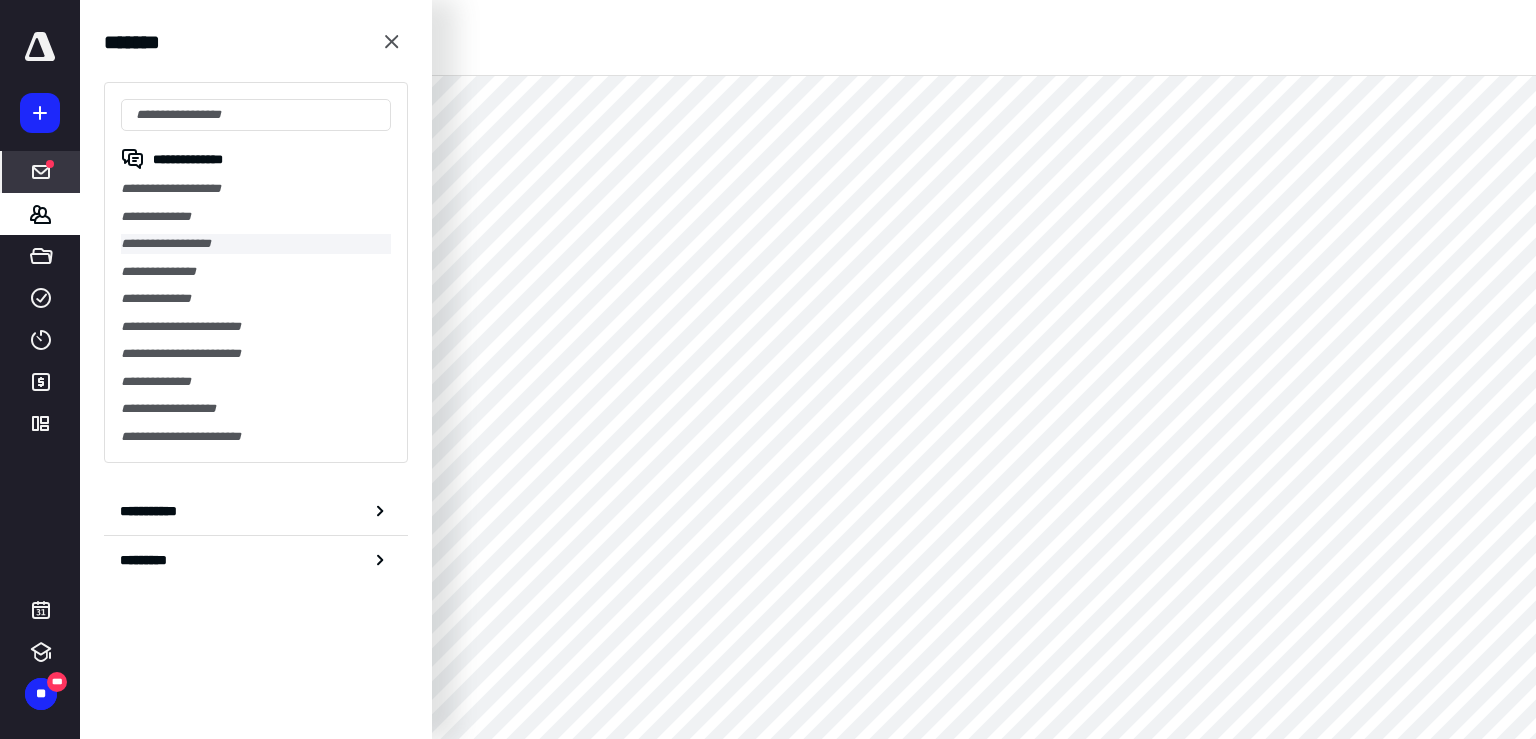click on "**********" at bounding box center [256, 244] 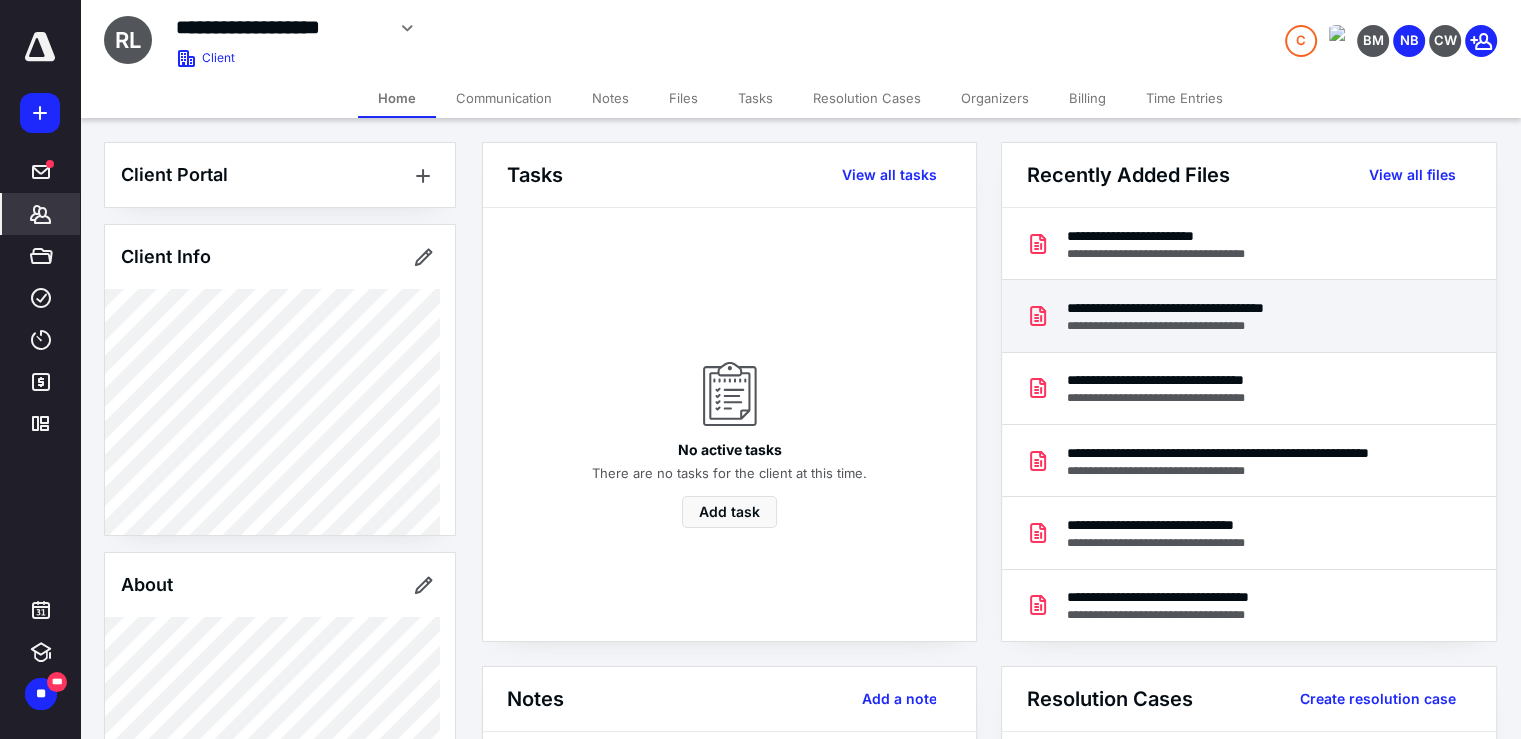 click on "**********" at bounding box center [1219, 308] 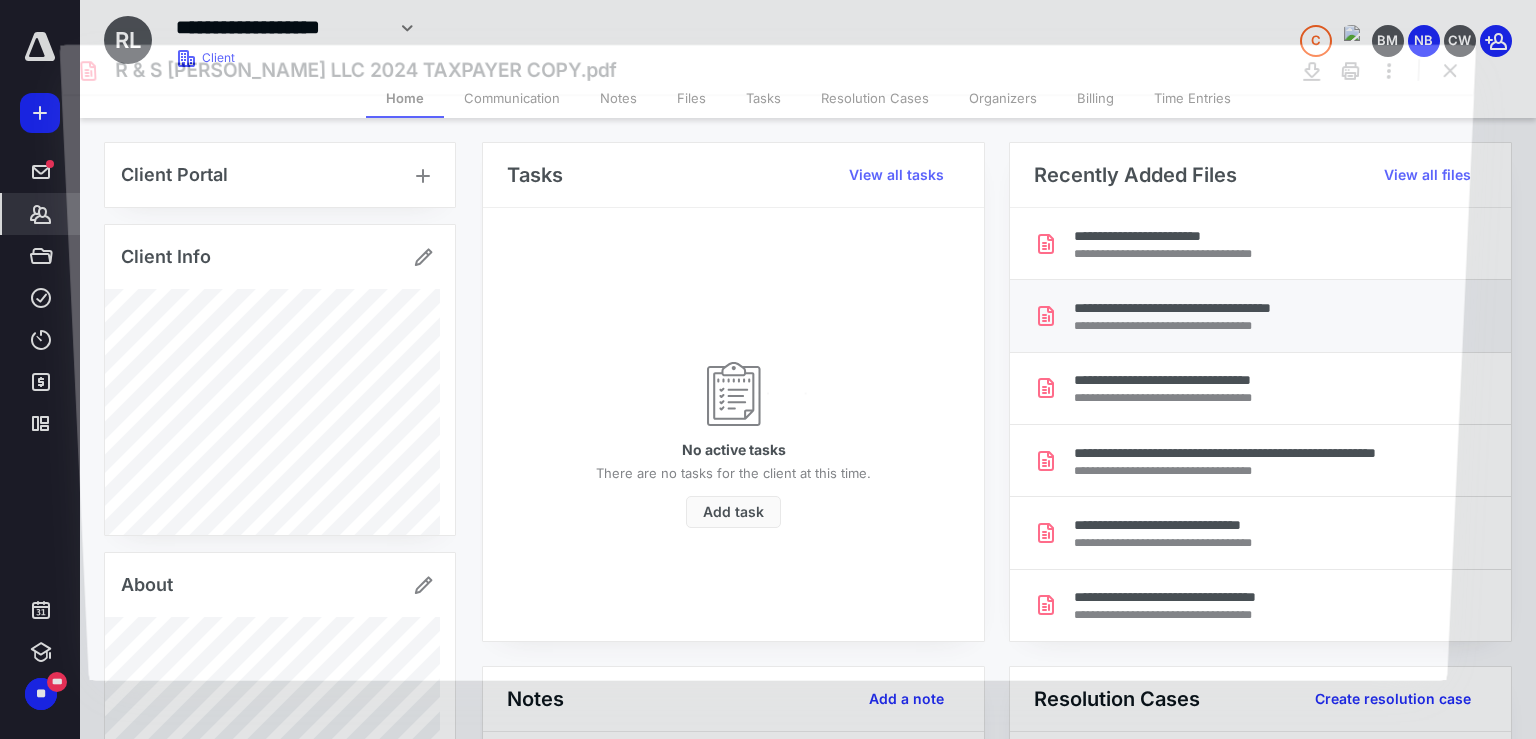 click at bounding box center [768, 388] 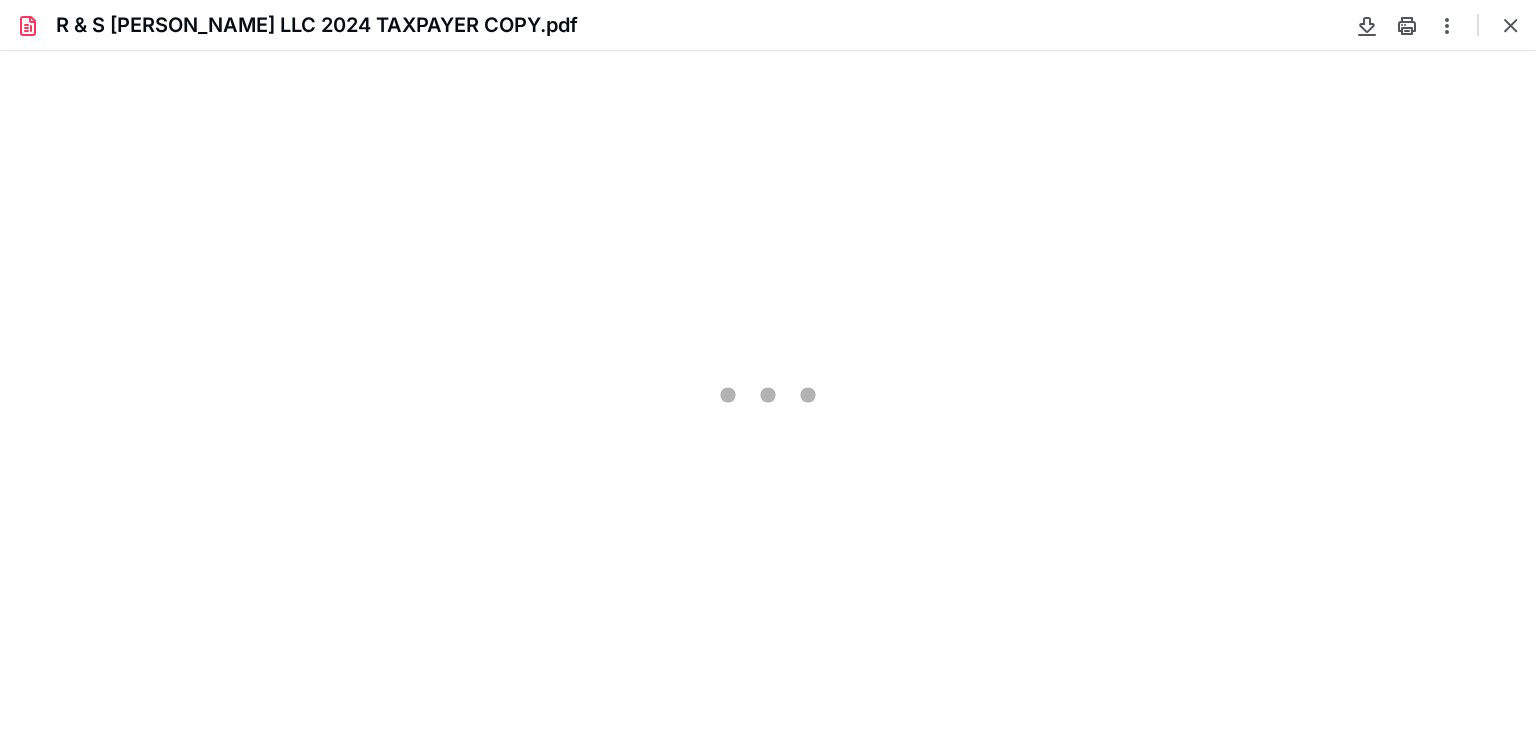 scroll, scrollTop: 0, scrollLeft: 0, axis: both 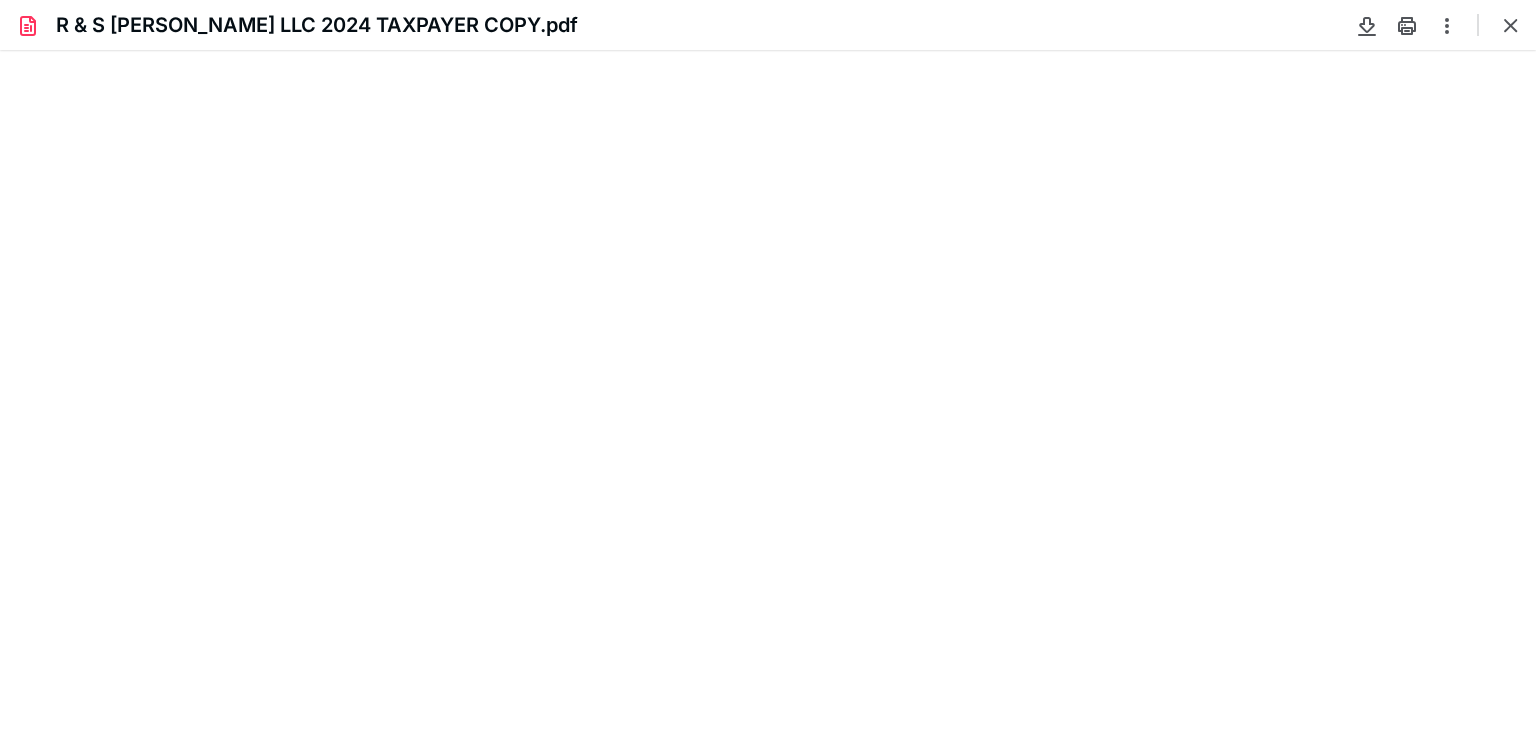 type on "82" 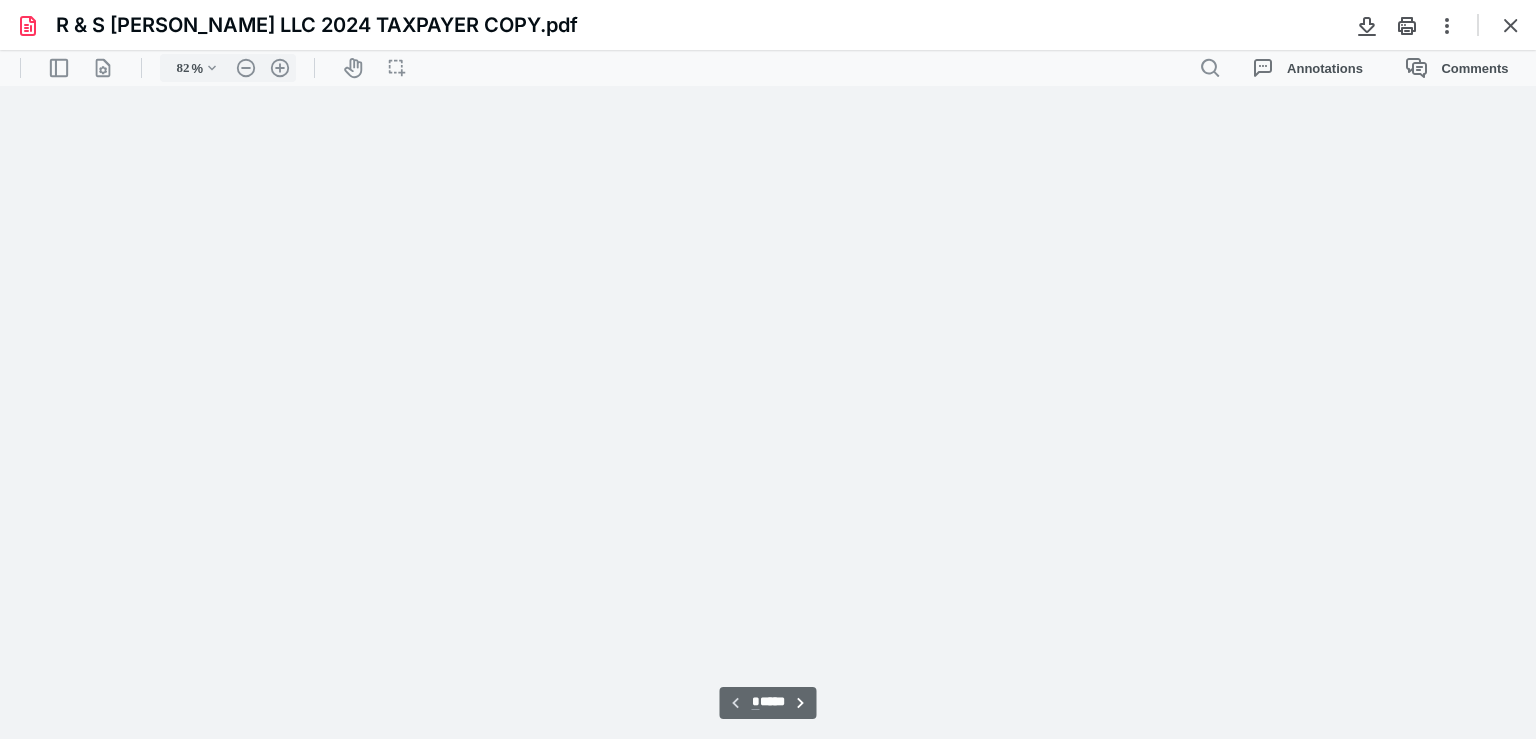 scroll, scrollTop: 39, scrollLeft: 0, axis: vertical 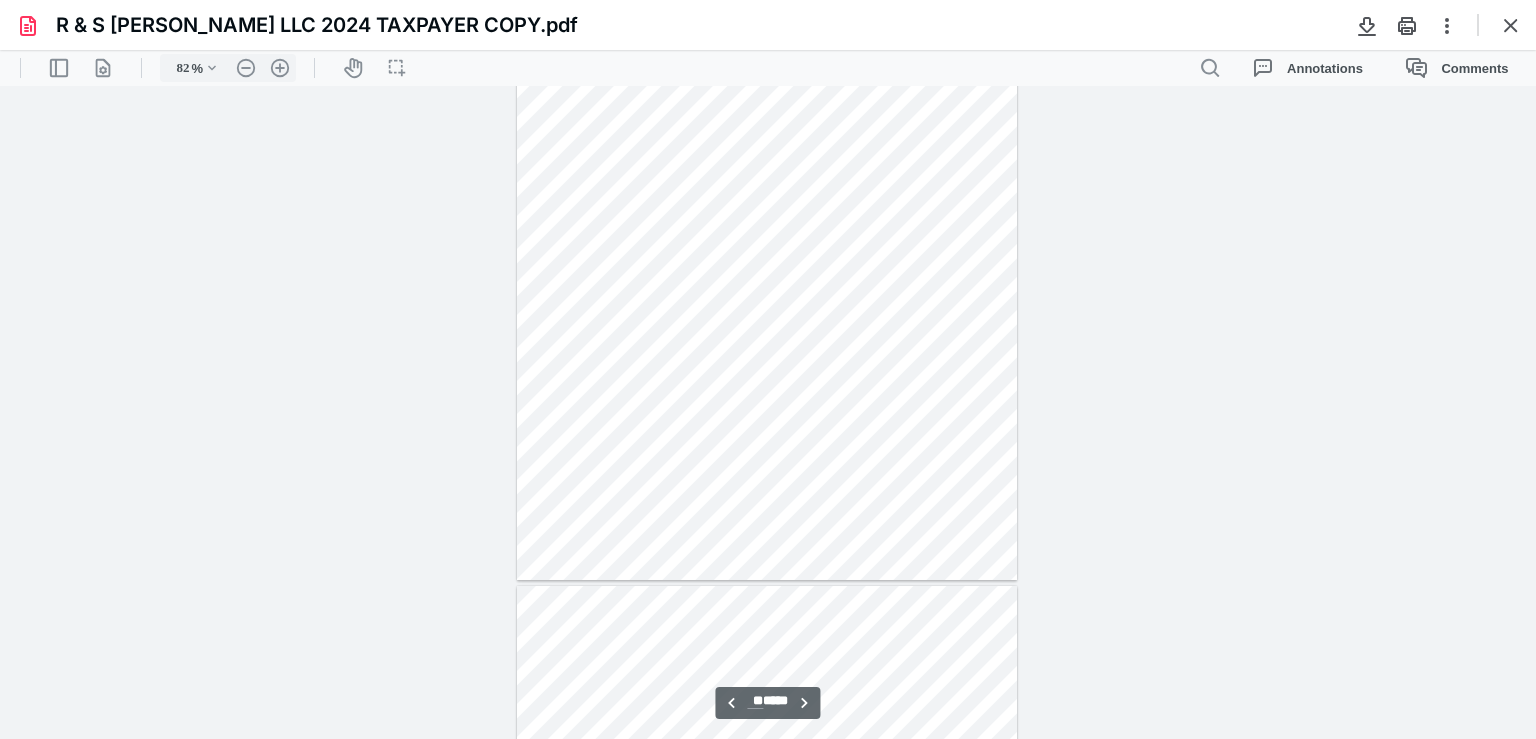 type on "**" 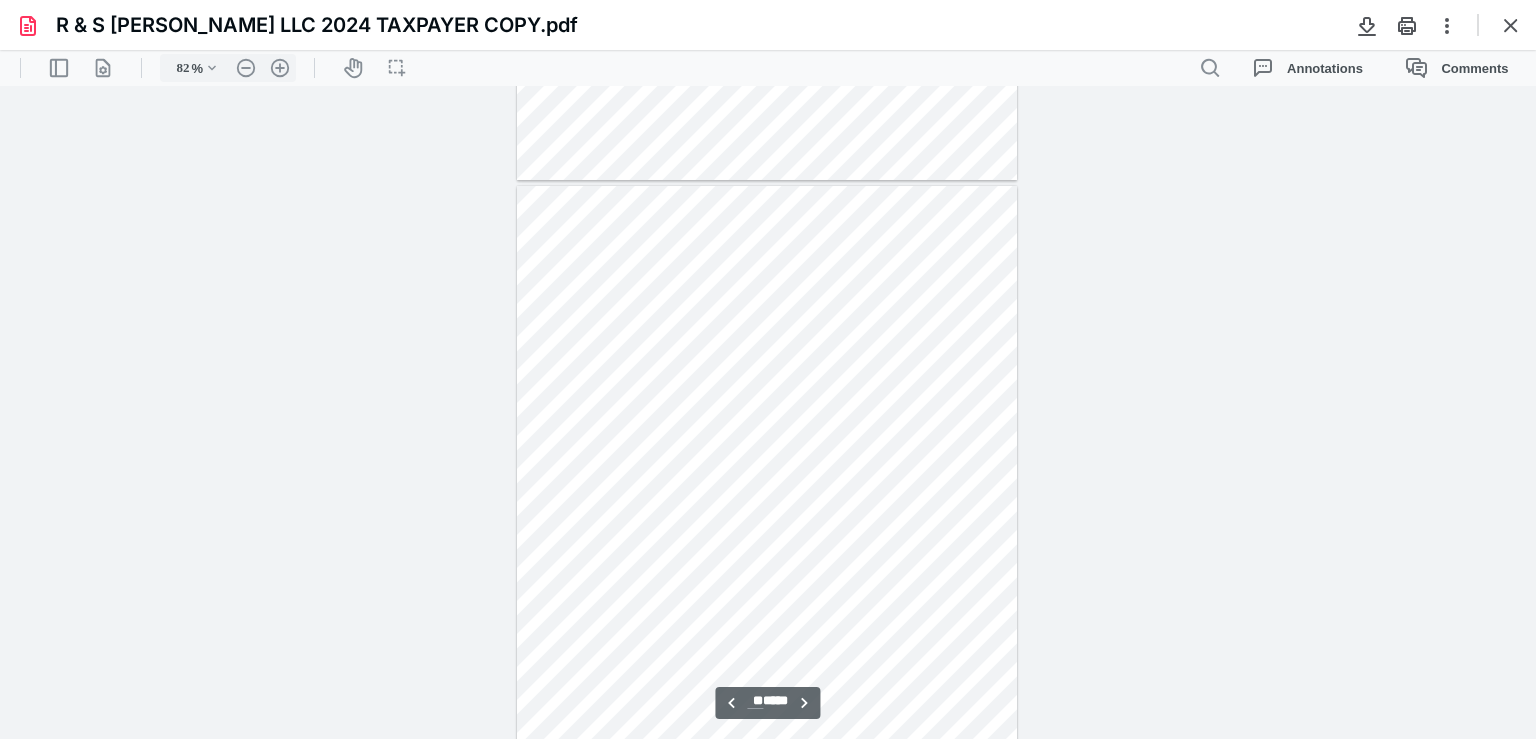 scroll, scrollTop: 7839, scrollLeft: 0, axis: vertical 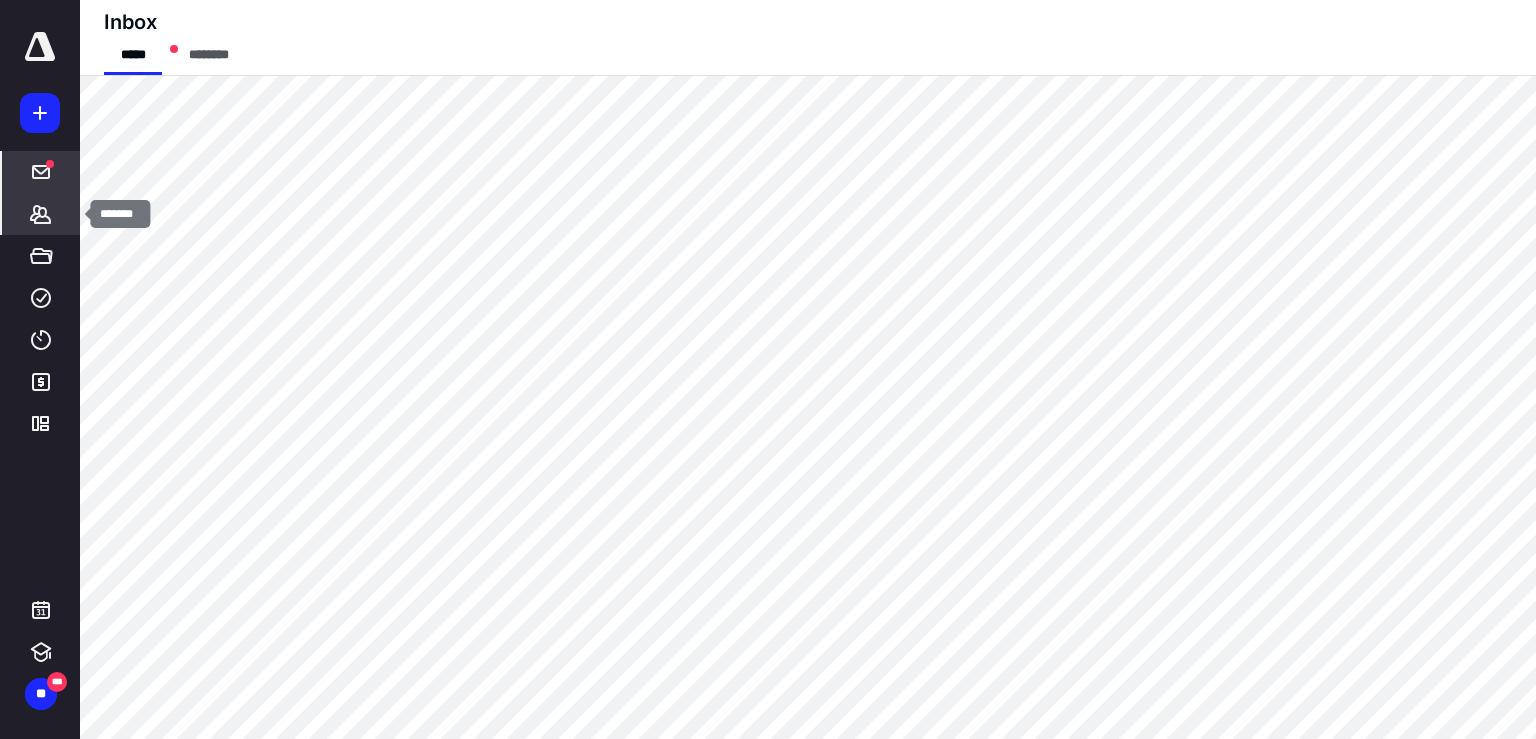 click 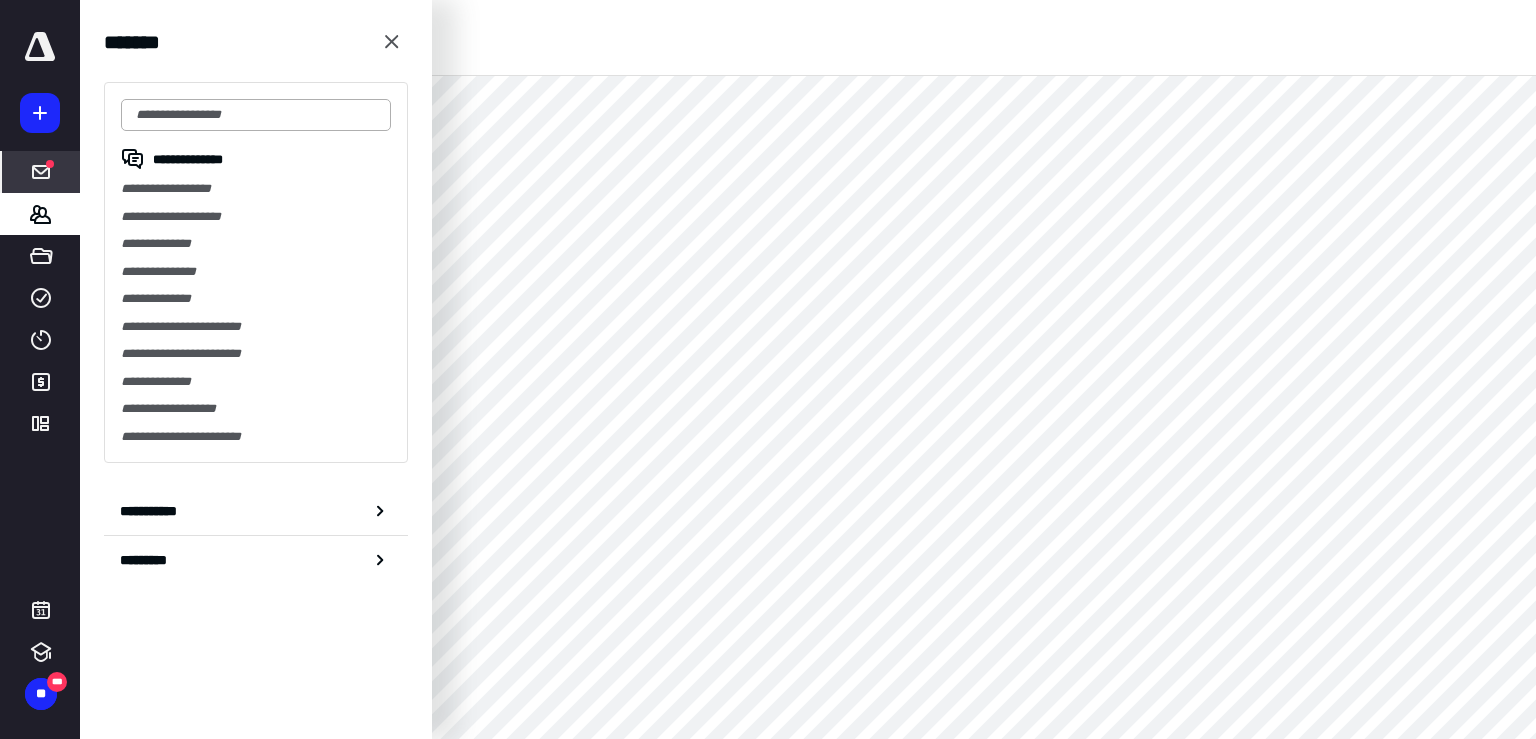 click at bounding box center (256, 115) 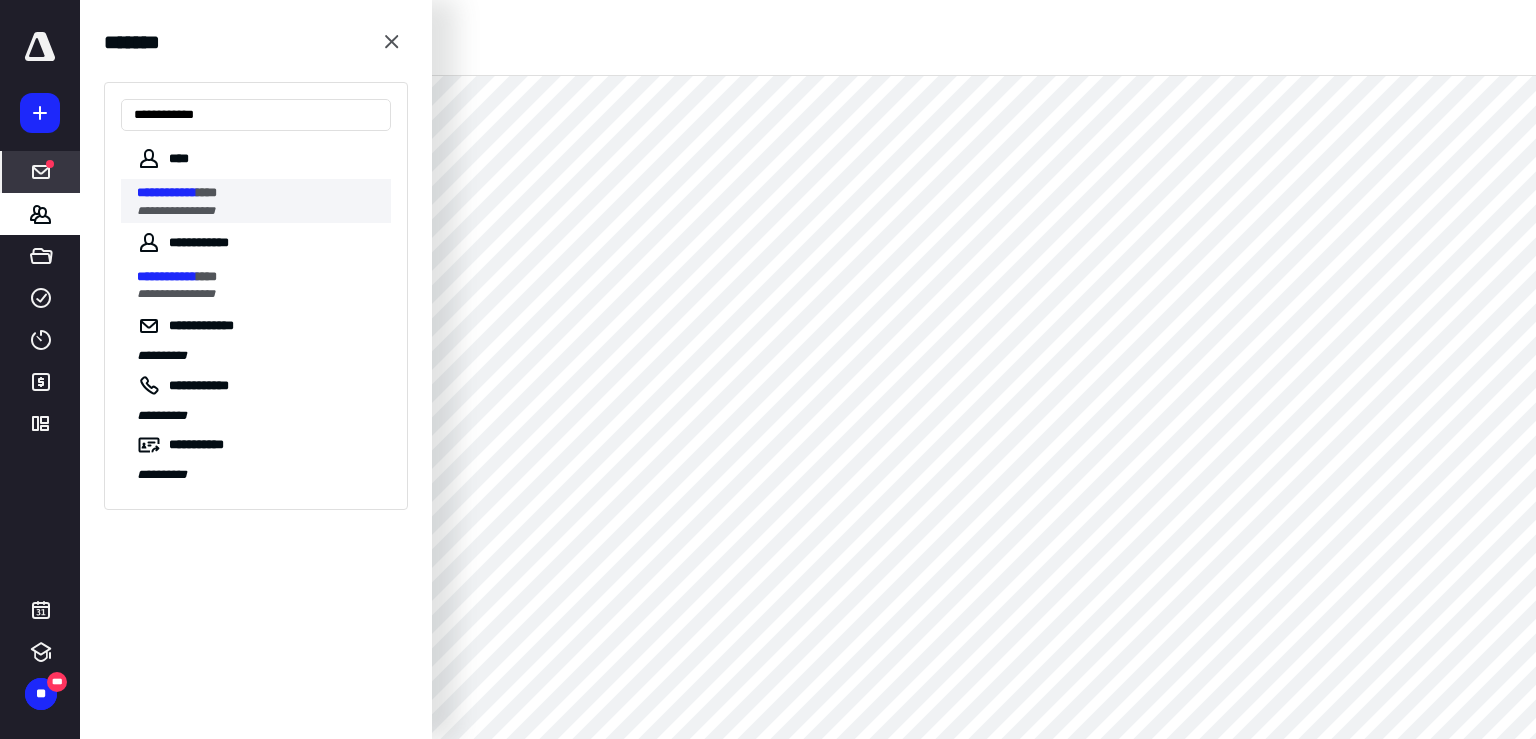 type on "**********" 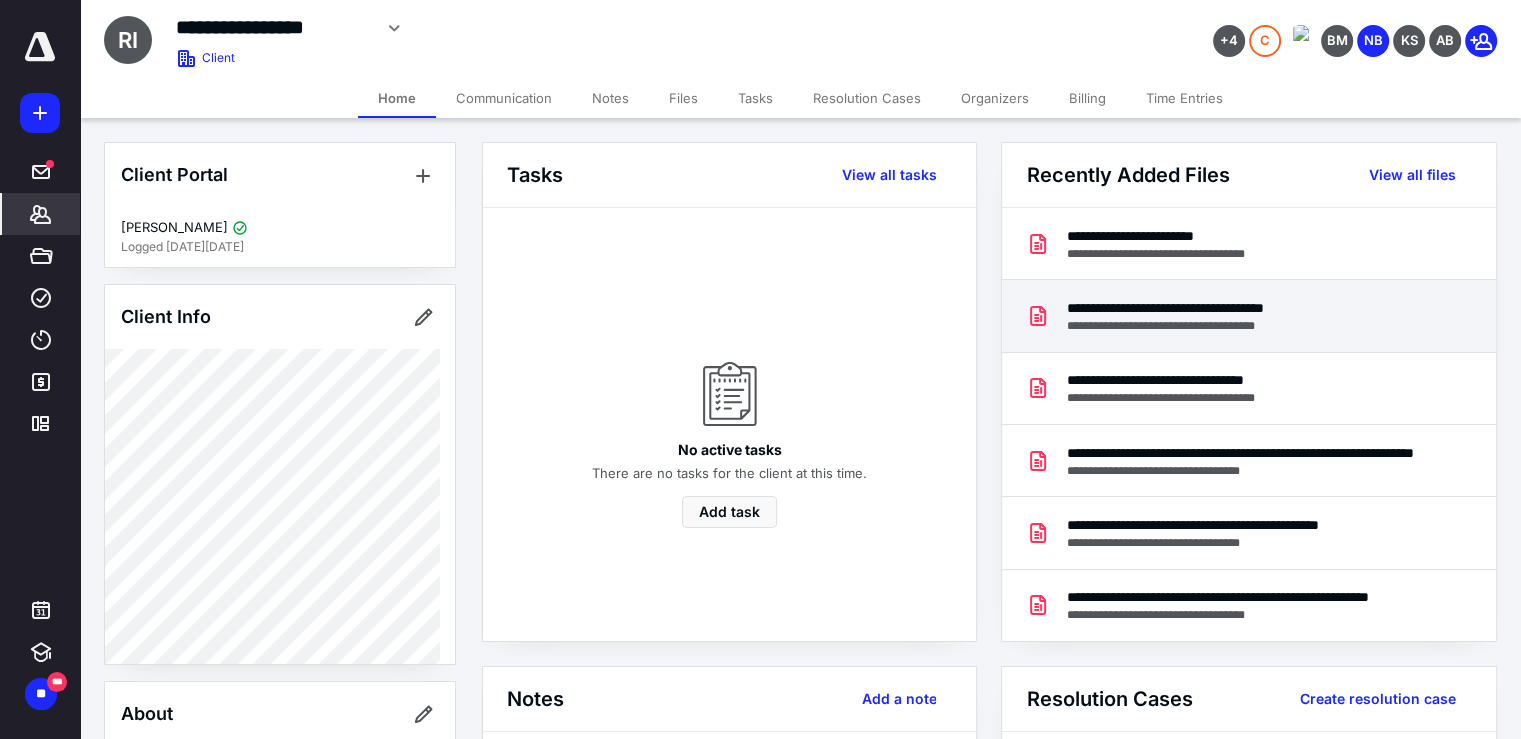click on "**********" at bounding box center [1225, 308] 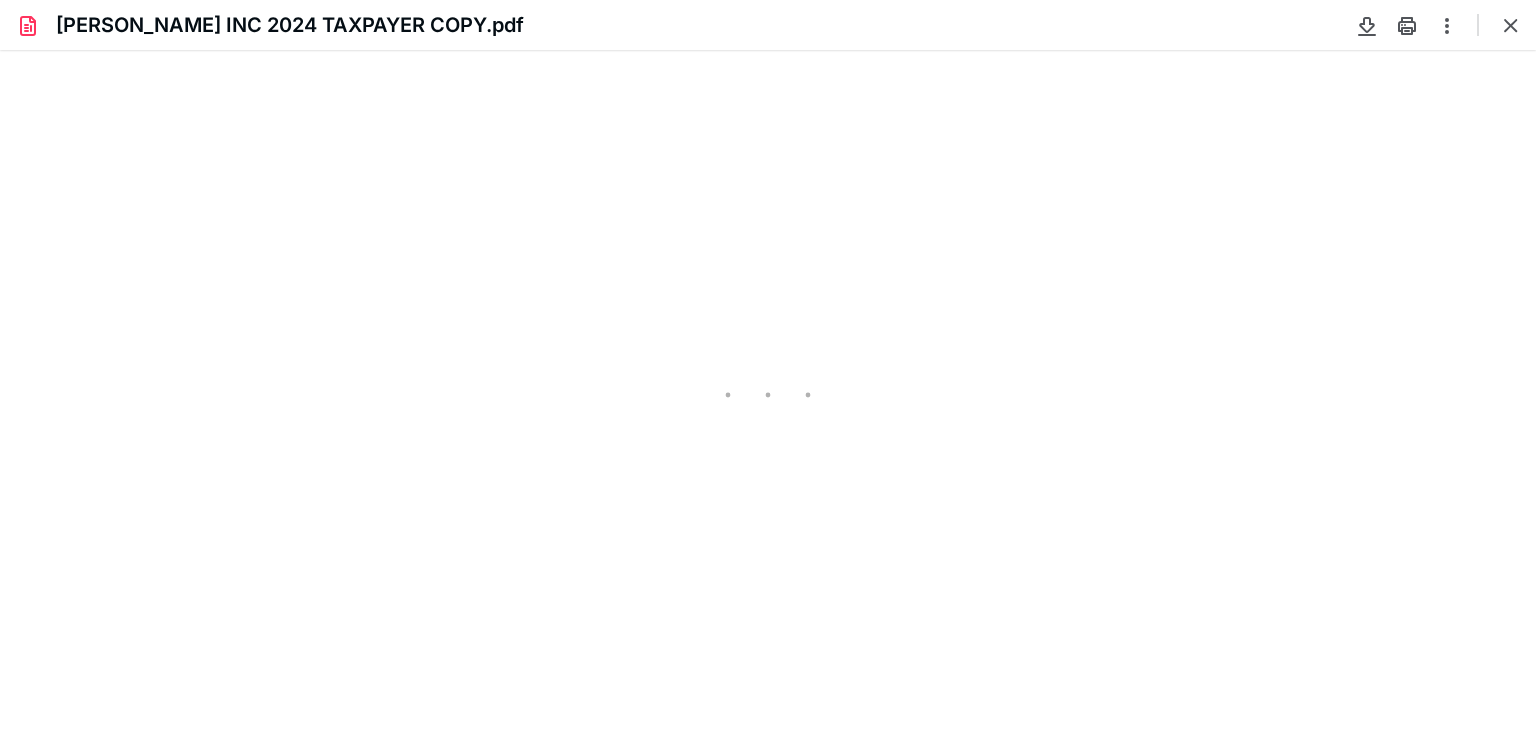 scroll, scrollTop: 0, scrollLeft: 0, axis: both 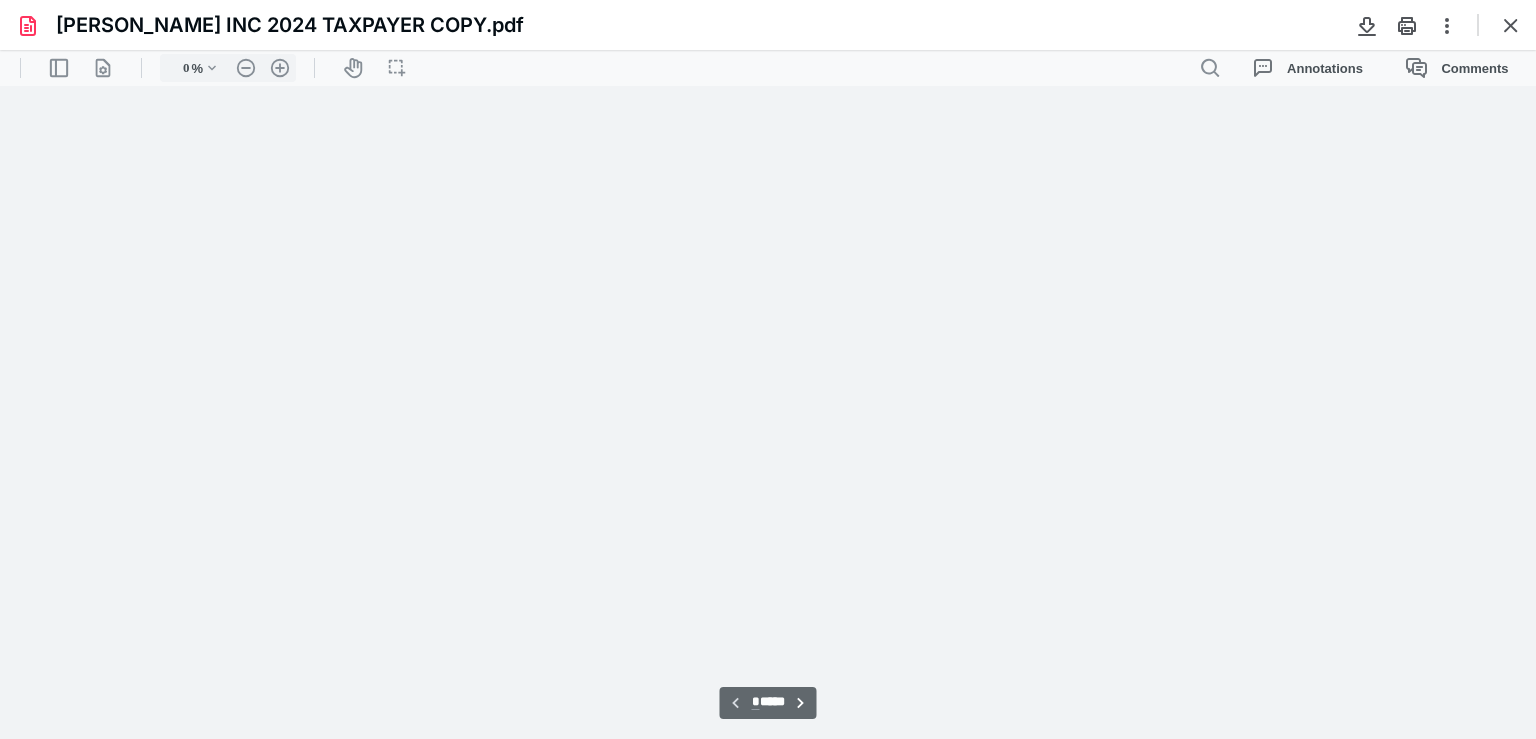 type on "82" 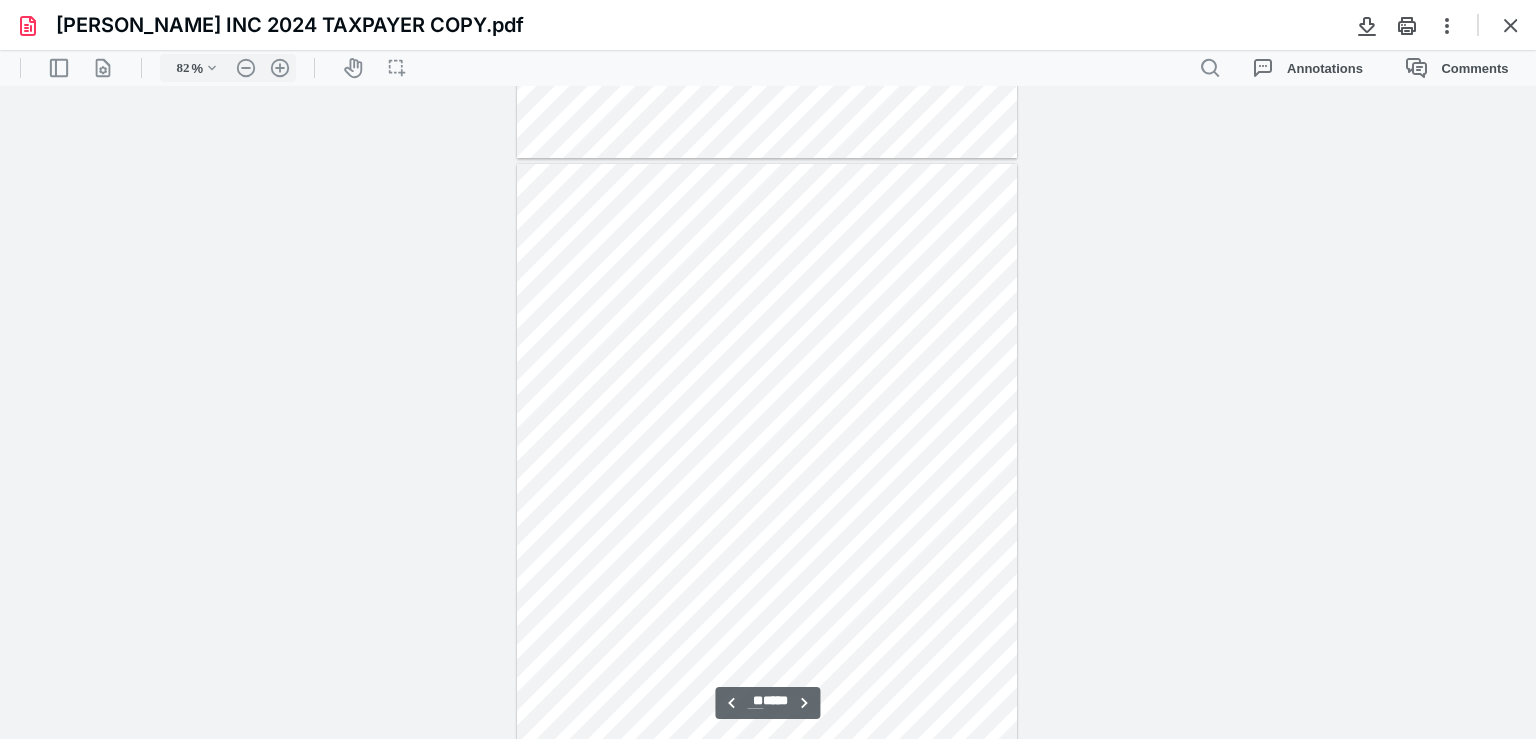 scroll, scrollTop: 23839, scrollLeft: 0, axis: vertical 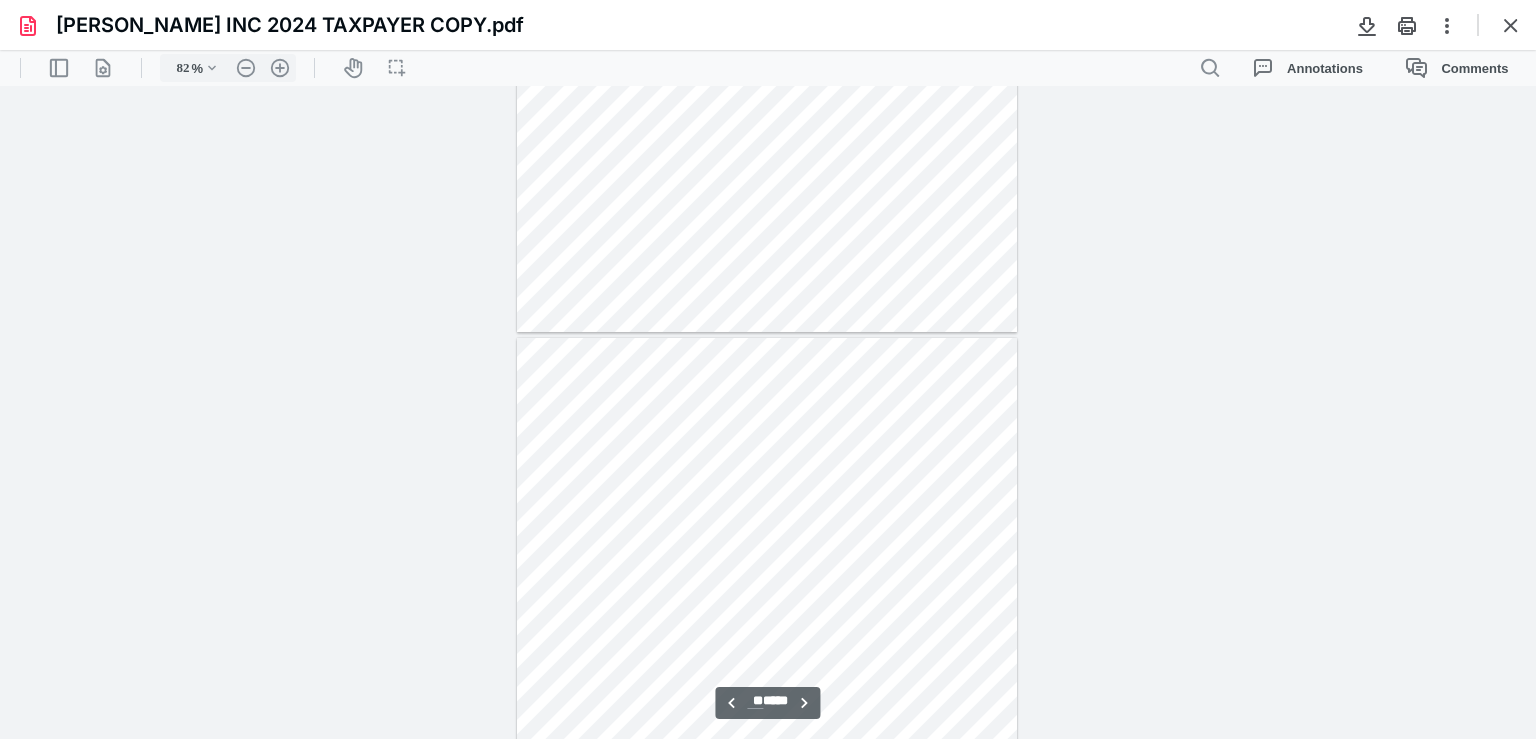 type on "**" 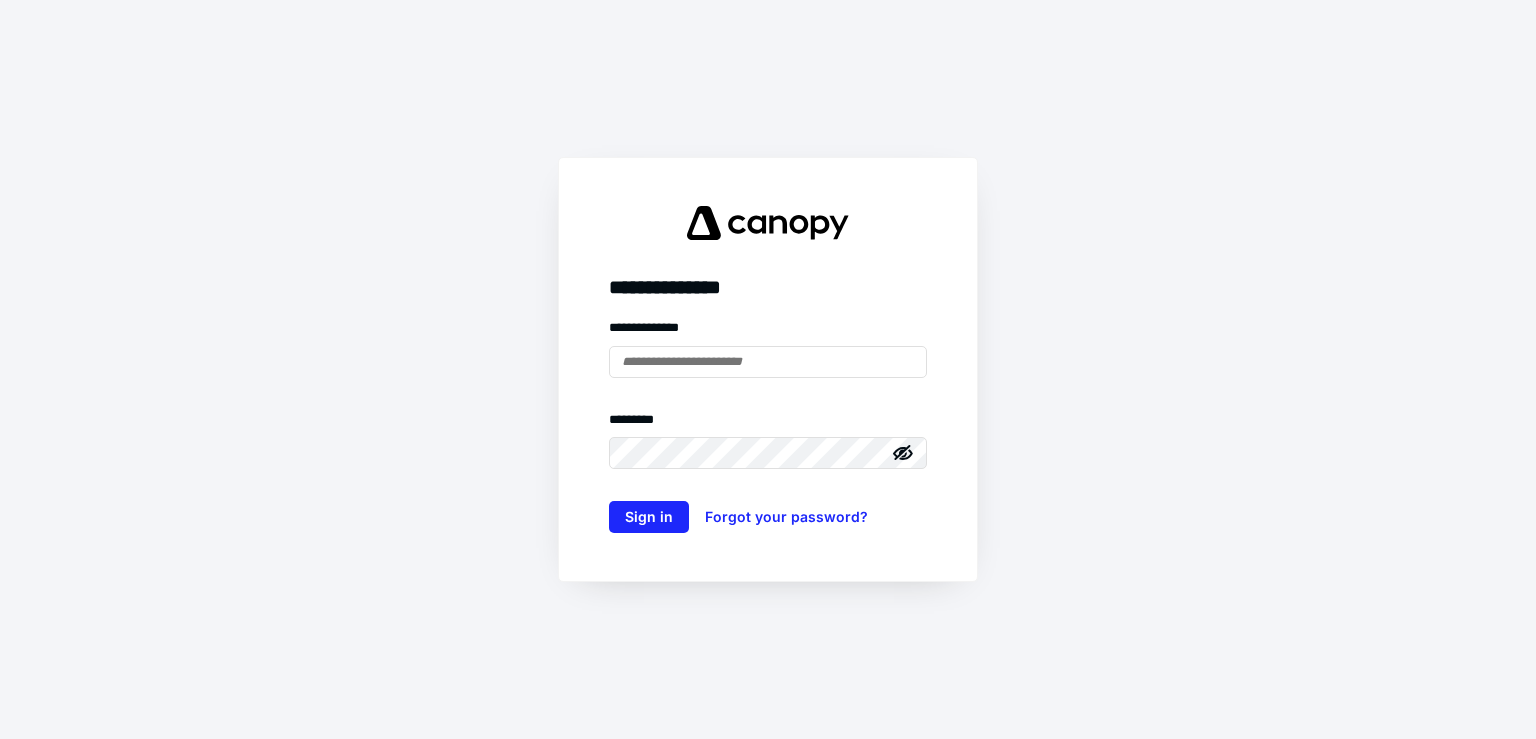 scroll, scrollTop: 0, scrollLeft: 0, axis: both 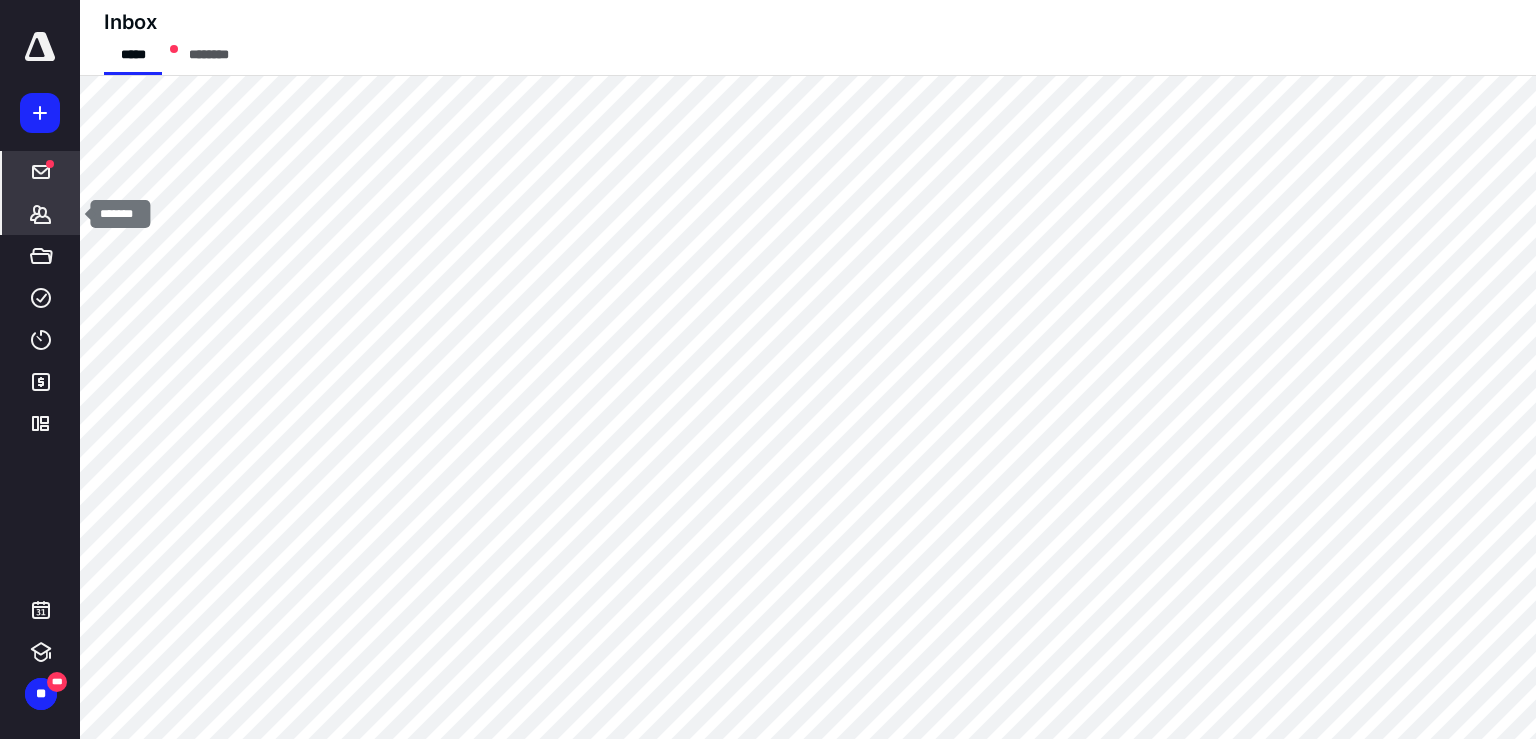 click 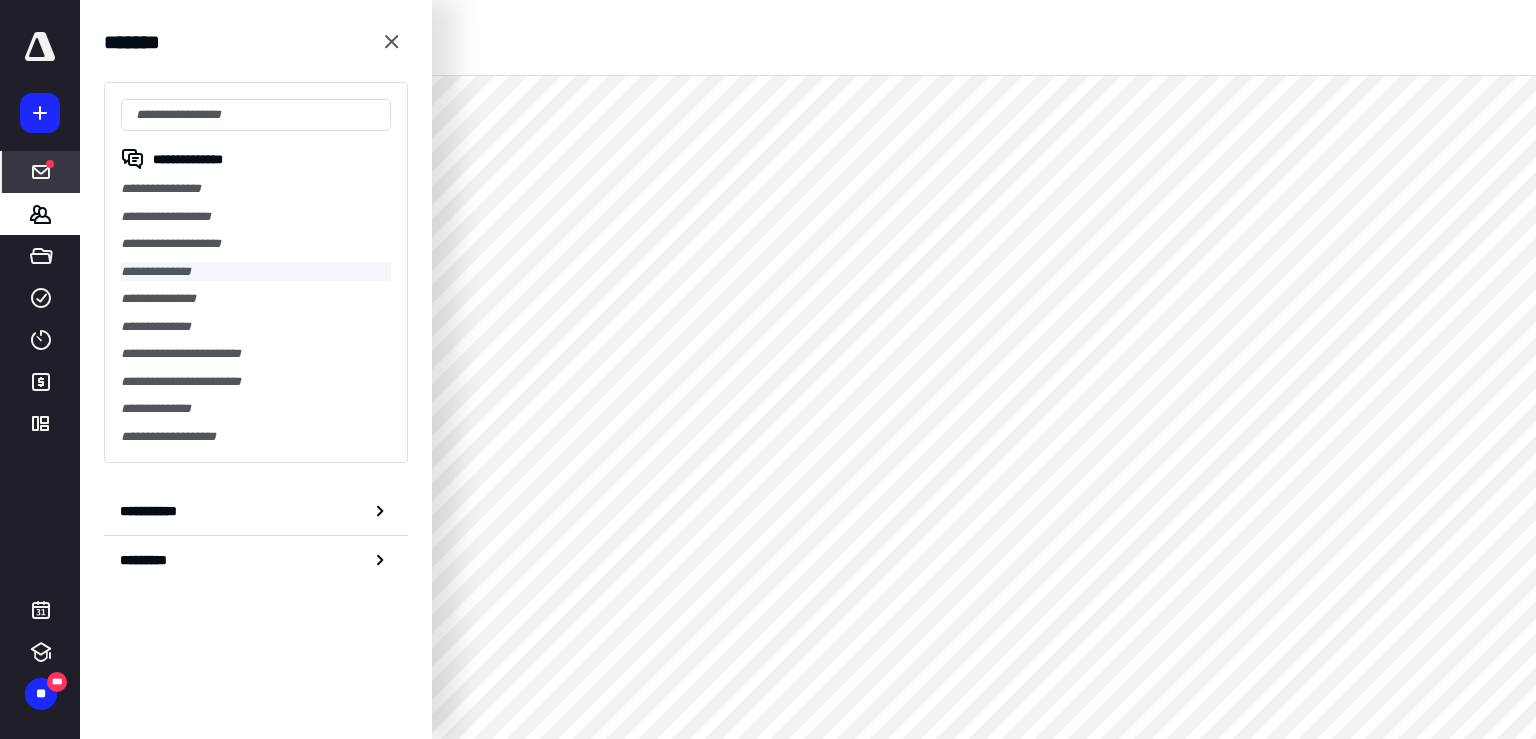 click on "**********" at bounding box center (256, 272) 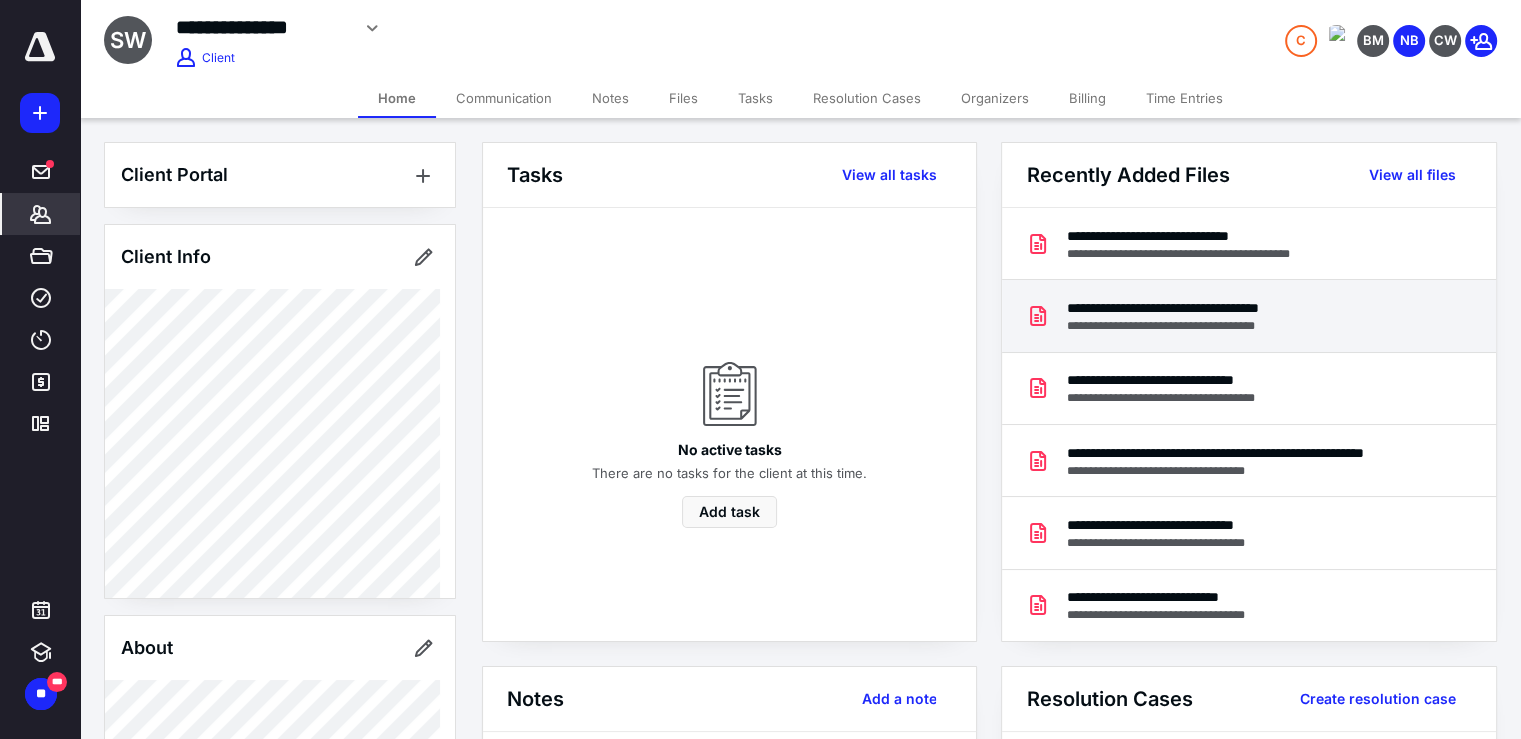 click on "**********" at bounding box center [1219, 326] 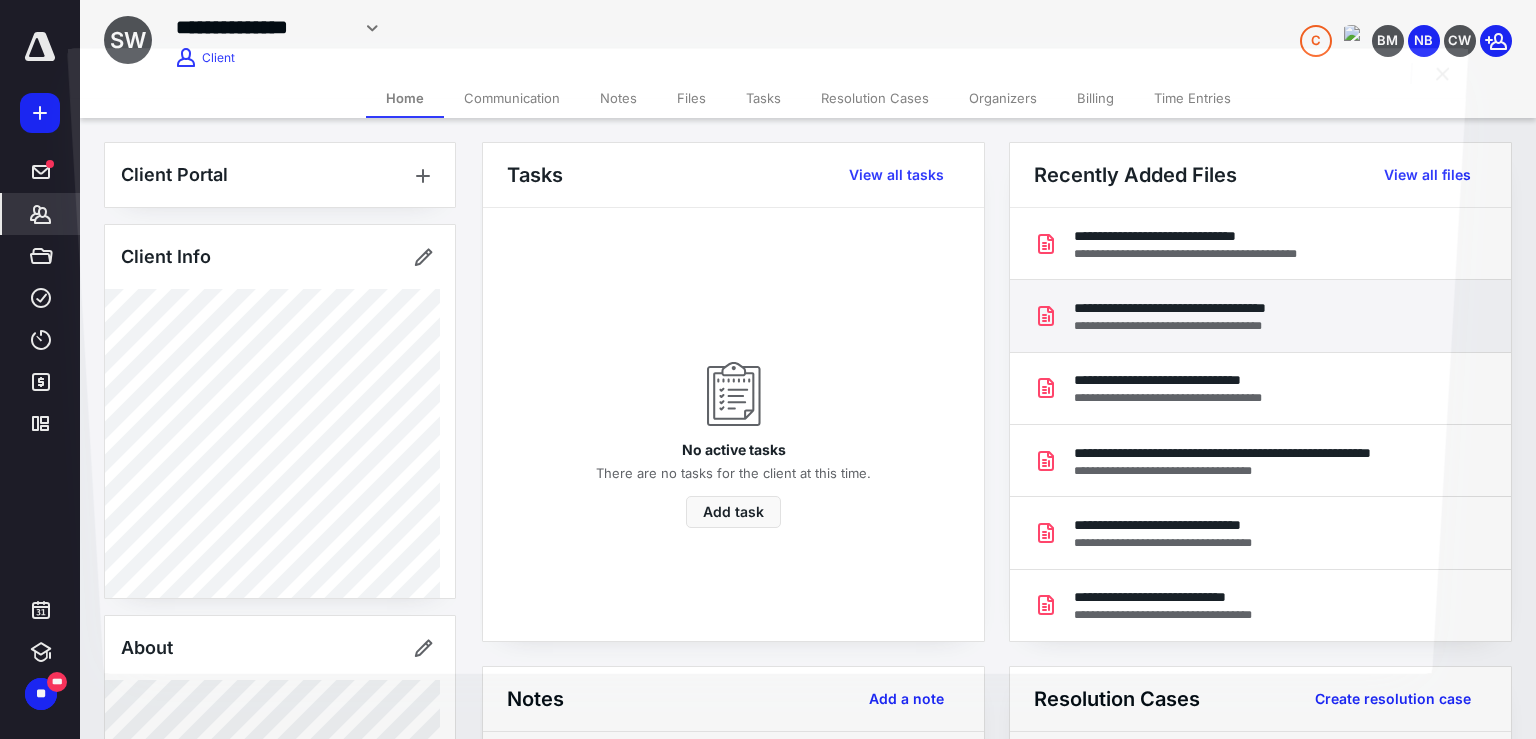 click at bounding box center (768, 385) 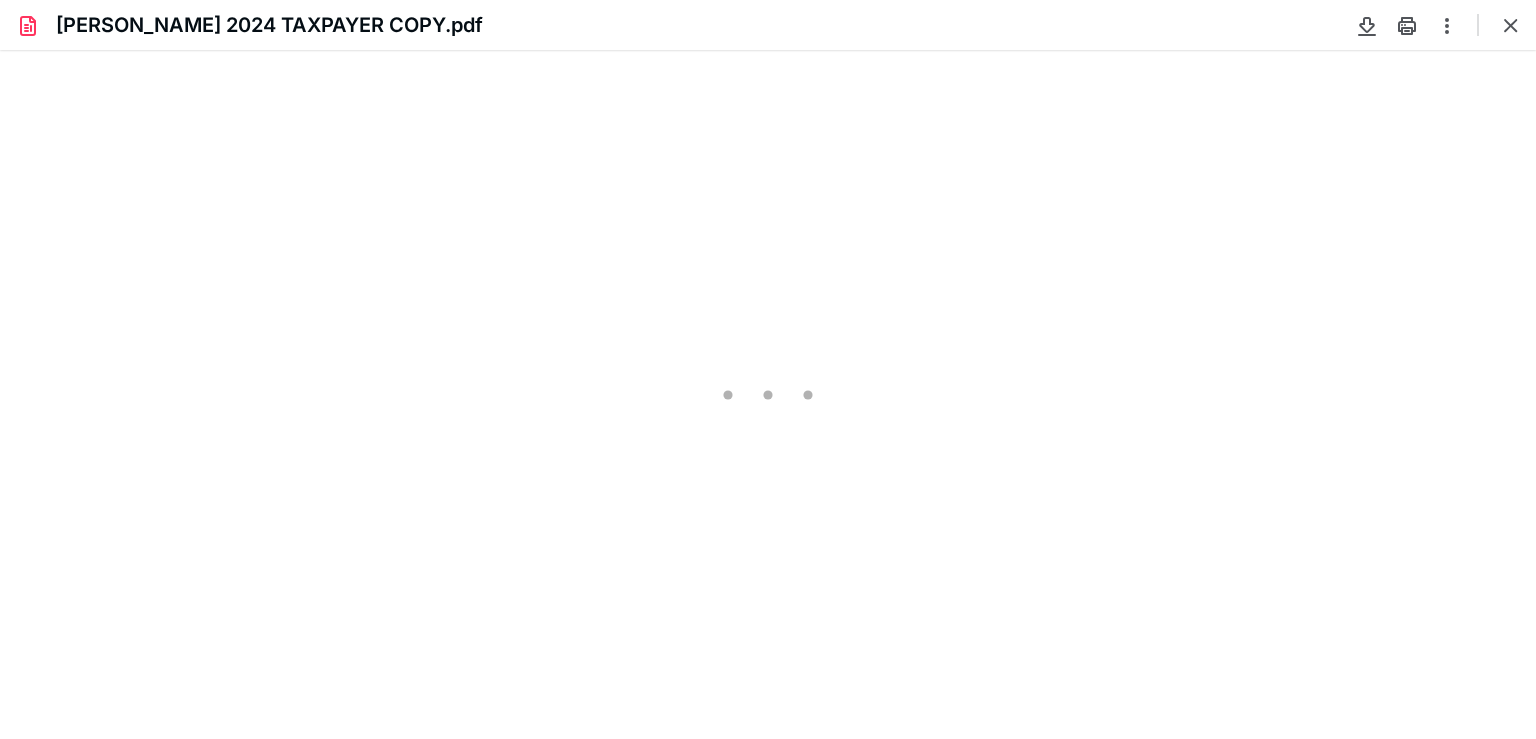 scroll, scrollTop: 0, scrollLeft: 0, axis: both 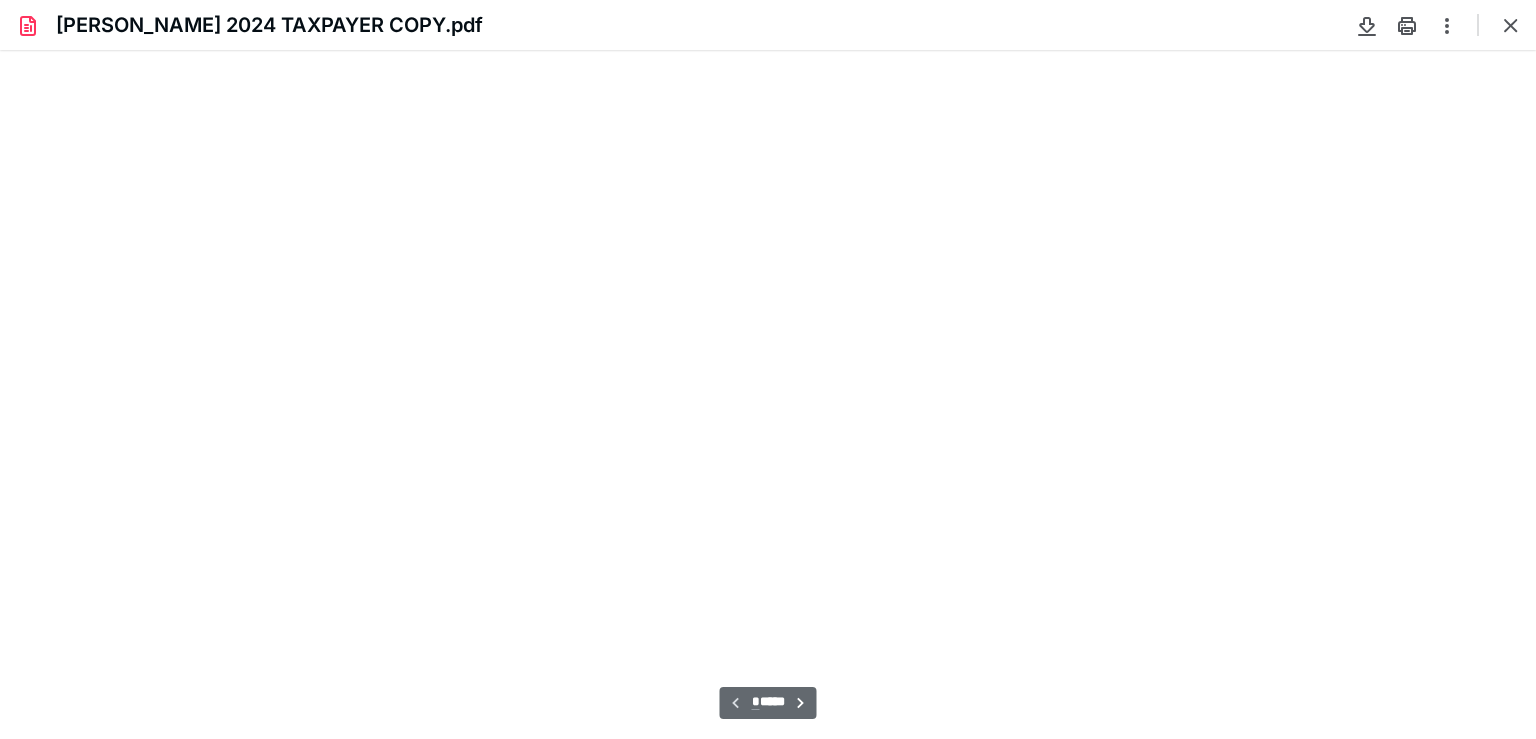 type on "82" 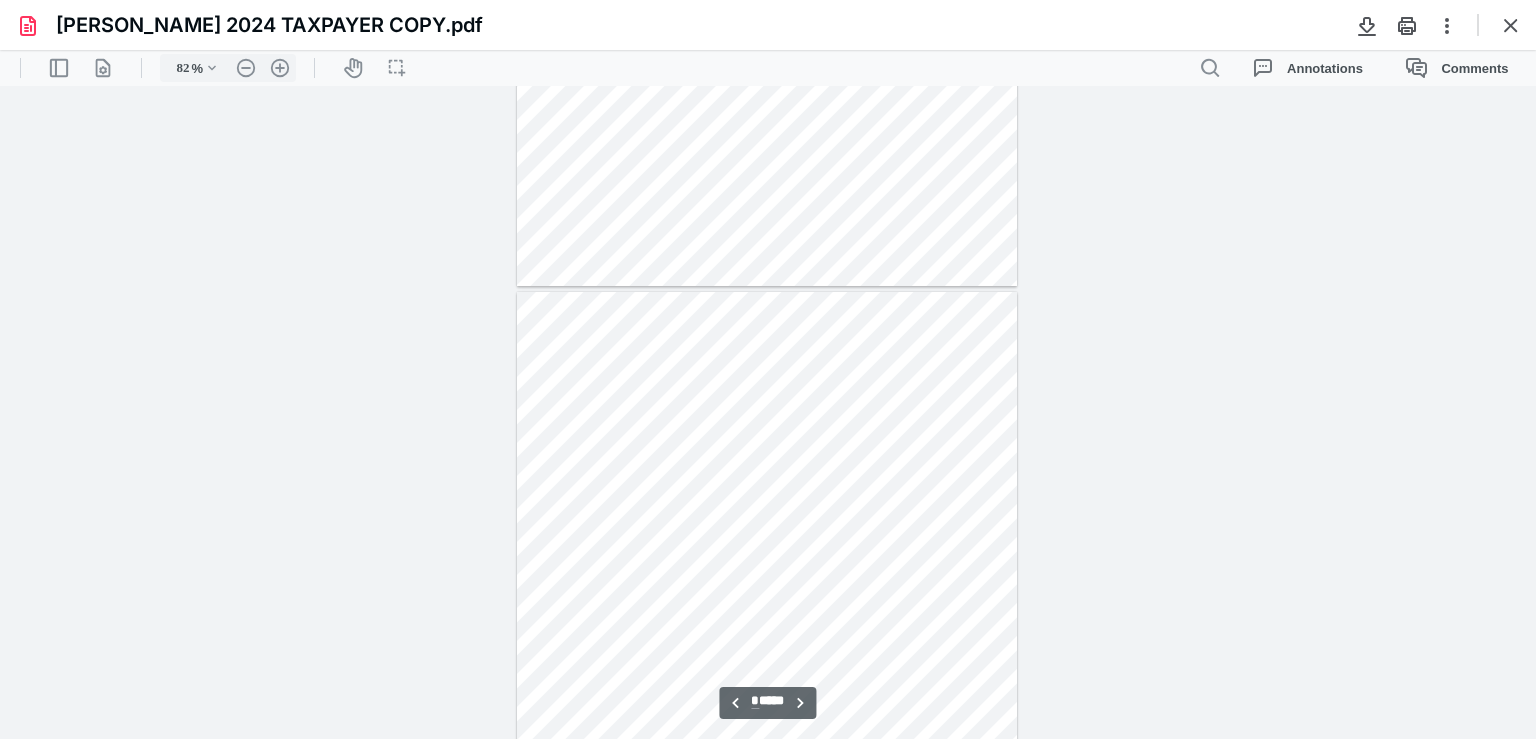 type on "*" 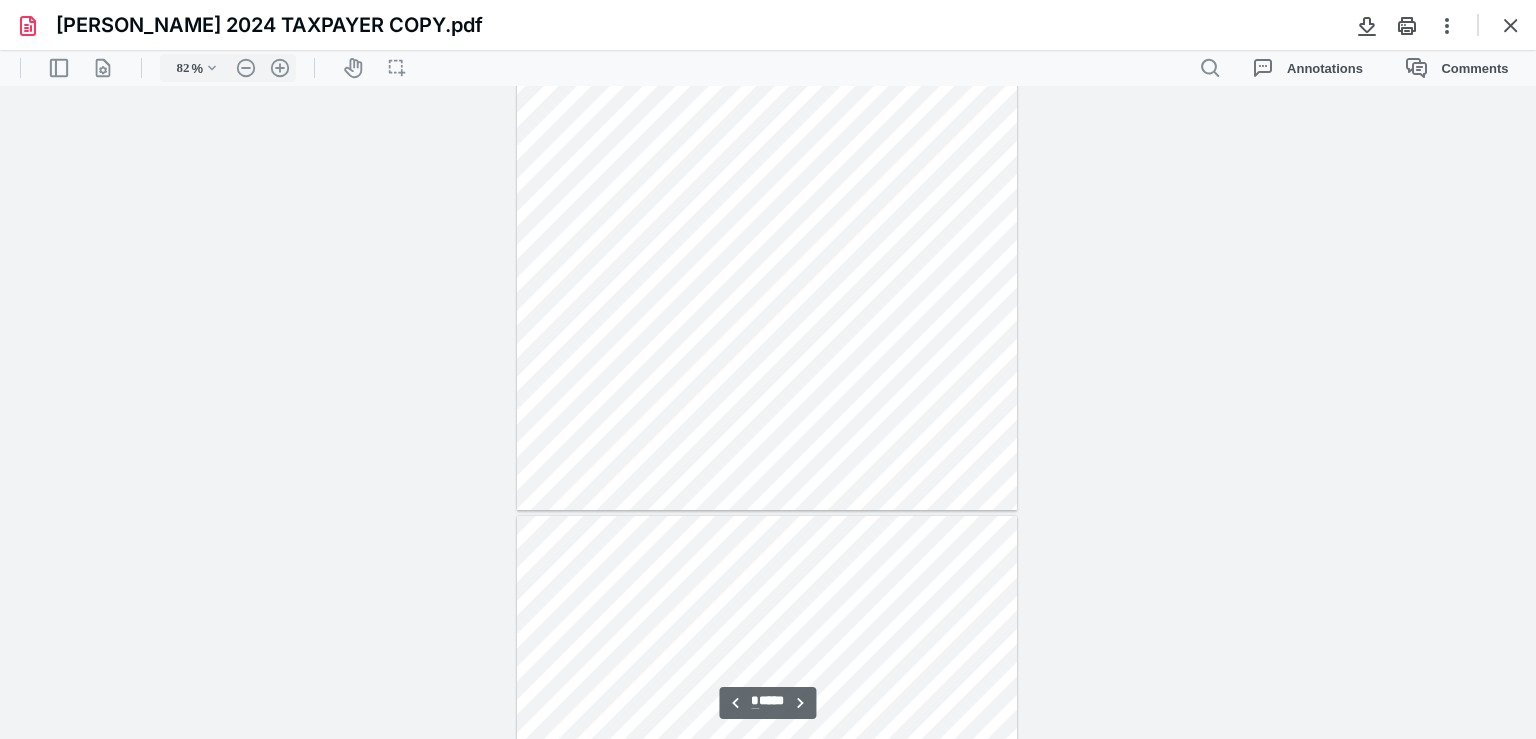 scroll, scrollTop: 2139, scrollLeft: 0, axis: vertical 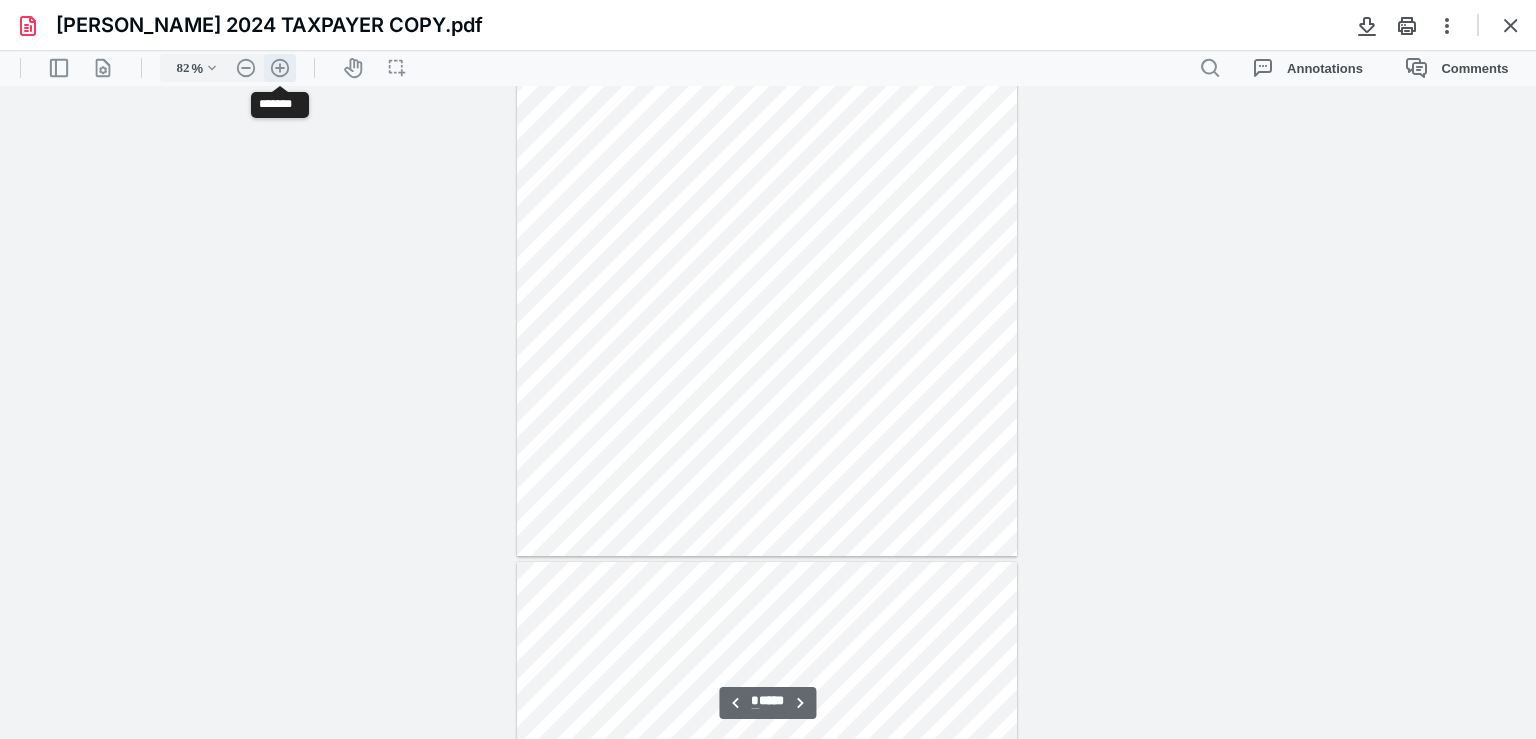 click on ".cls-1{fill:#abb0c4;} icon - header - zoom - in - line" at bounding box center [280, 68] 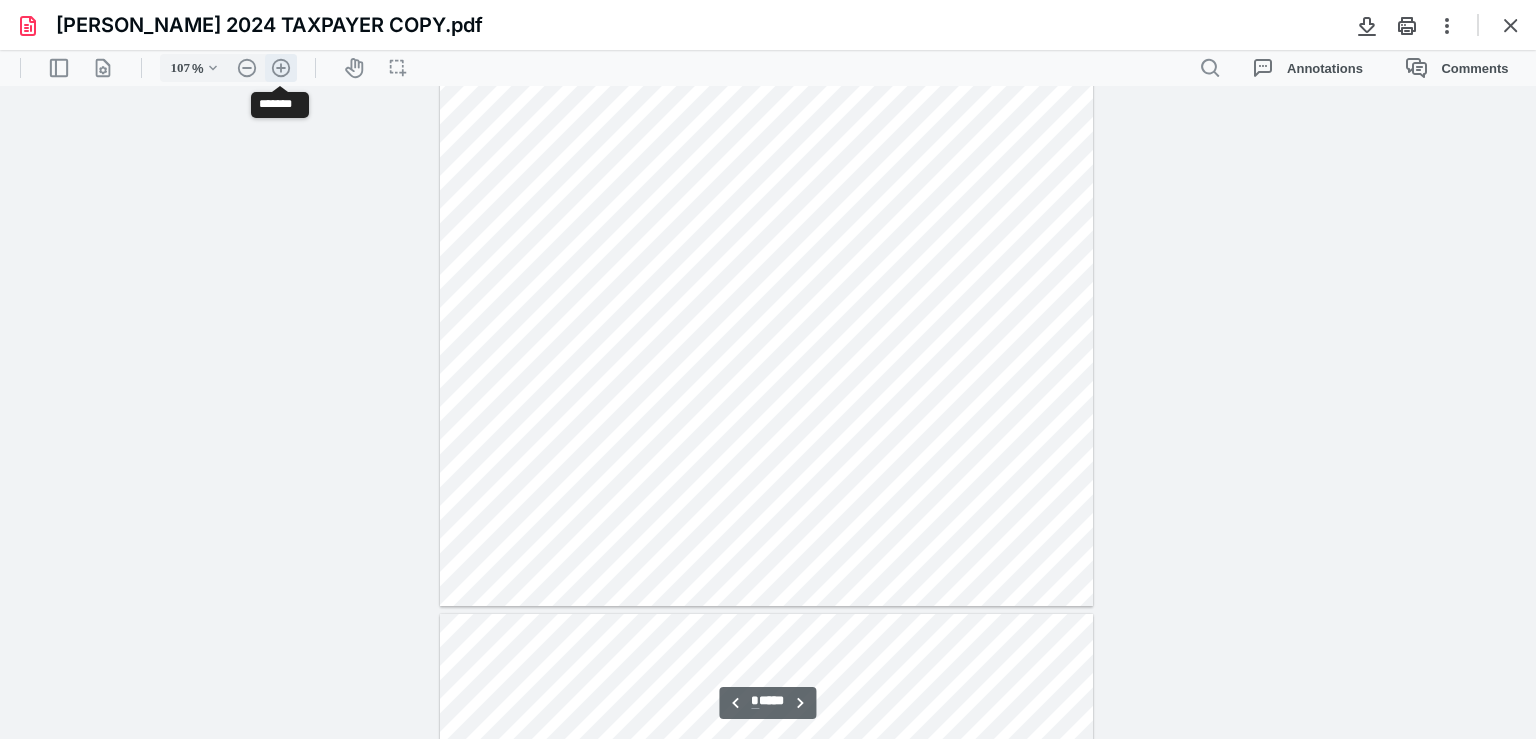 click on ".cls-1{fill:#abb0c4;} icon - header - zoom - in - line" at bounding box center [281, 68] 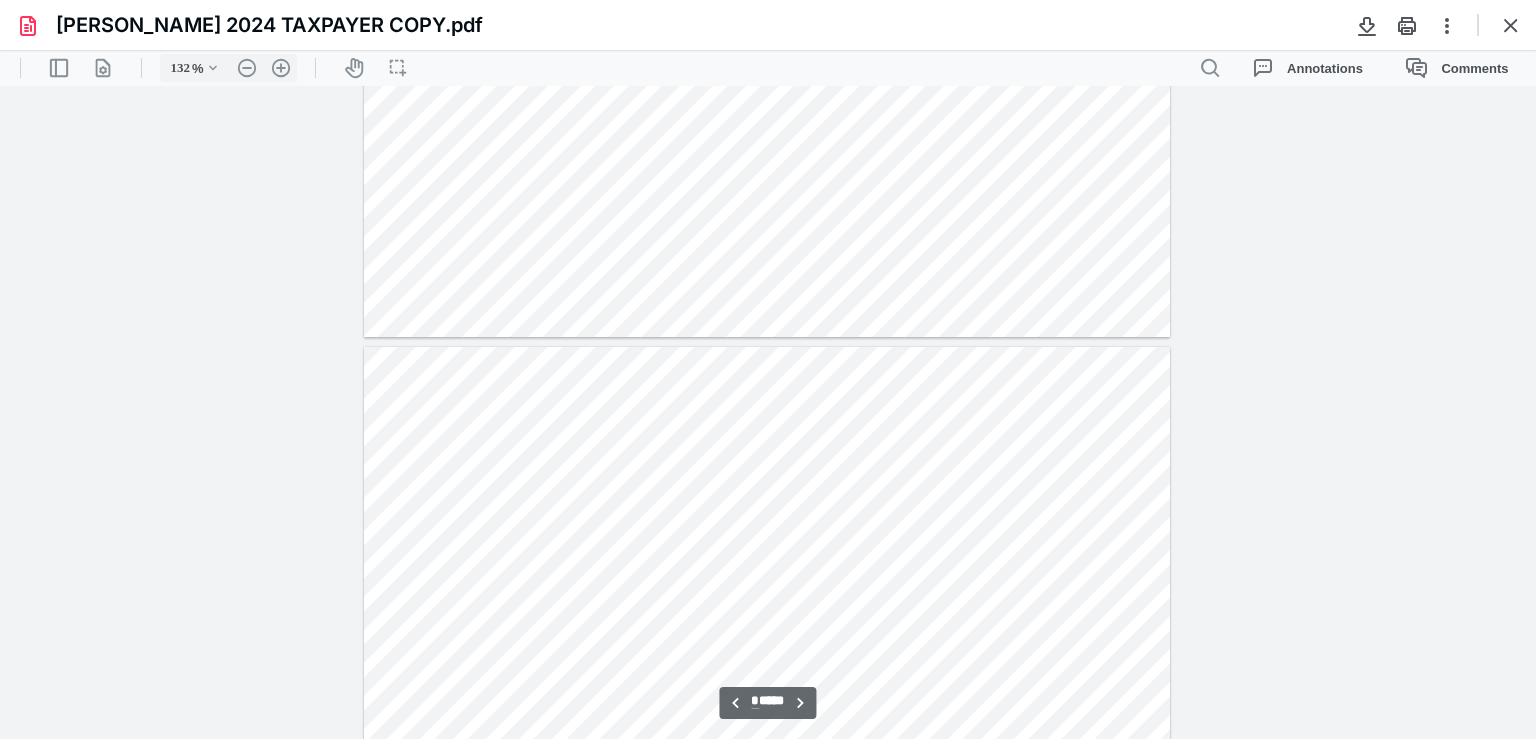 scroll, scrollTop: 3936, scrollLeft: 0, axis: vertical 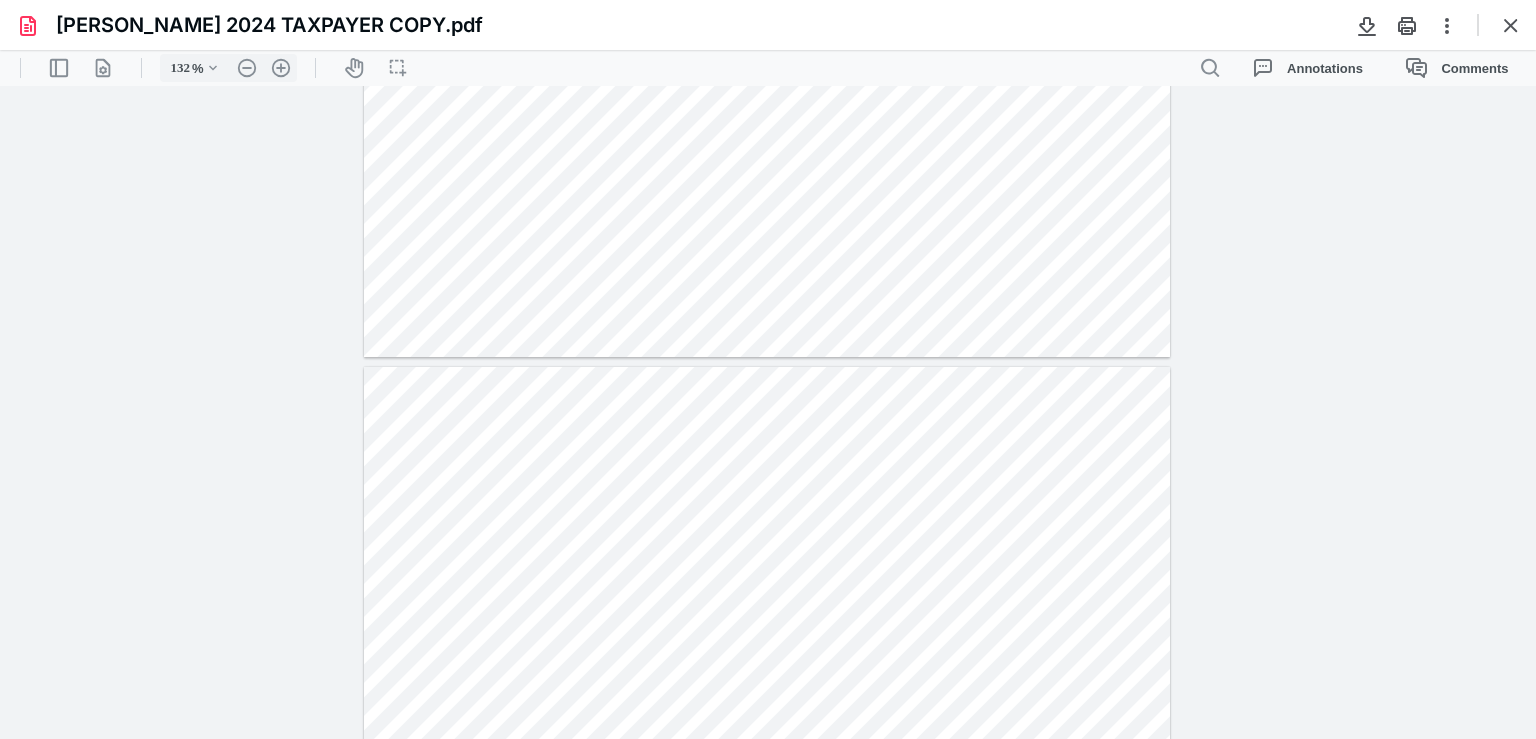 click at bounding box center [766, -165] 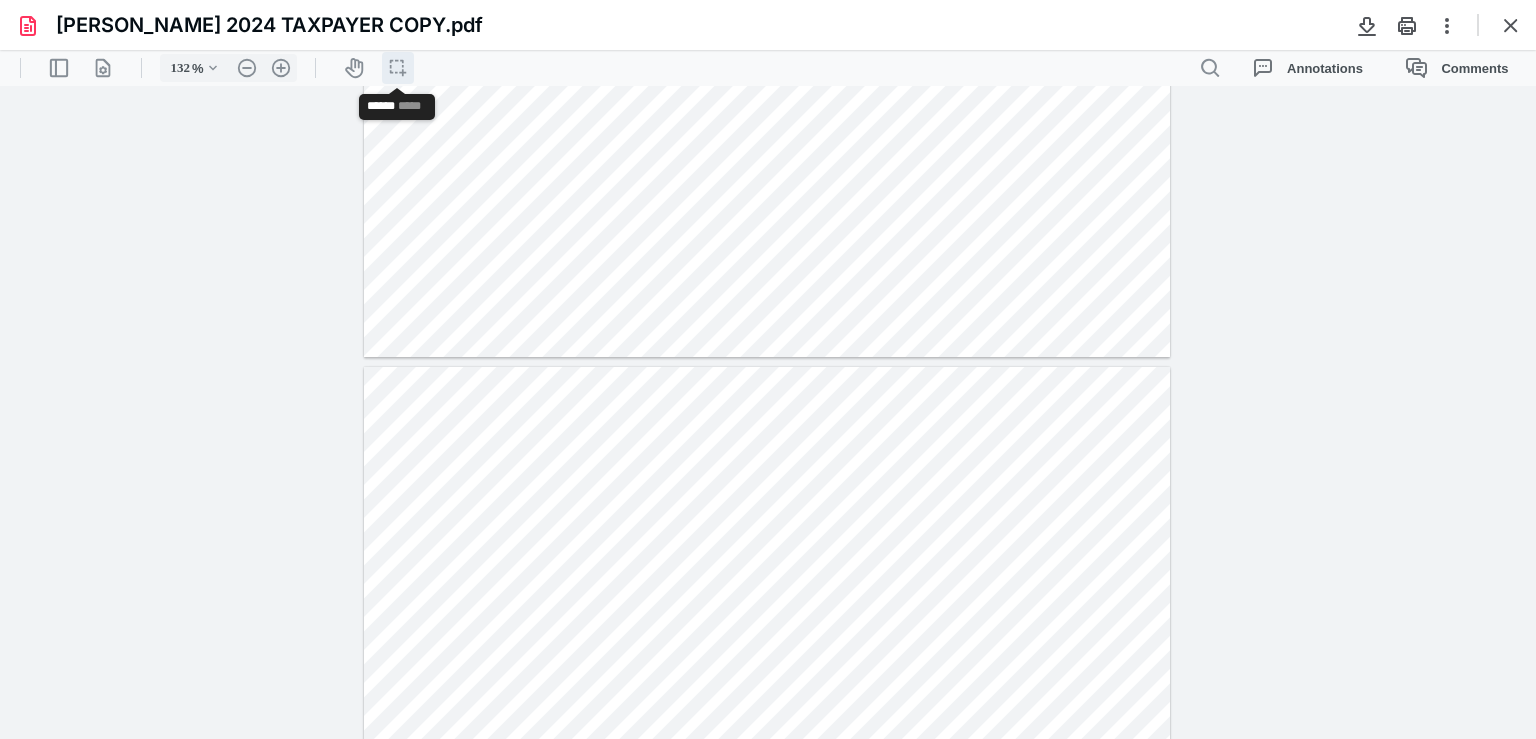 click on "icon / operation / multi select" at bounding box center [398, 68] 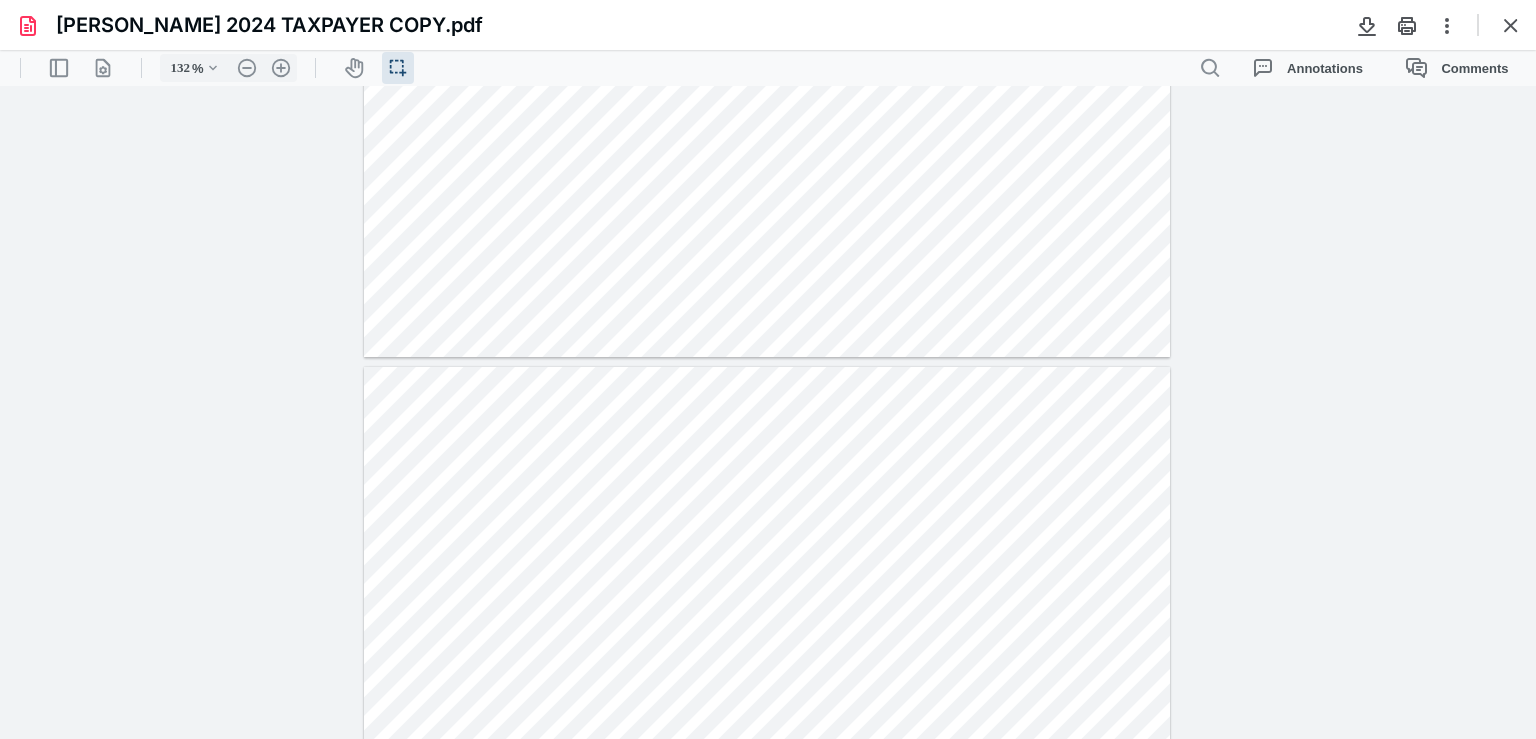 click at bounding box center (766, -165) 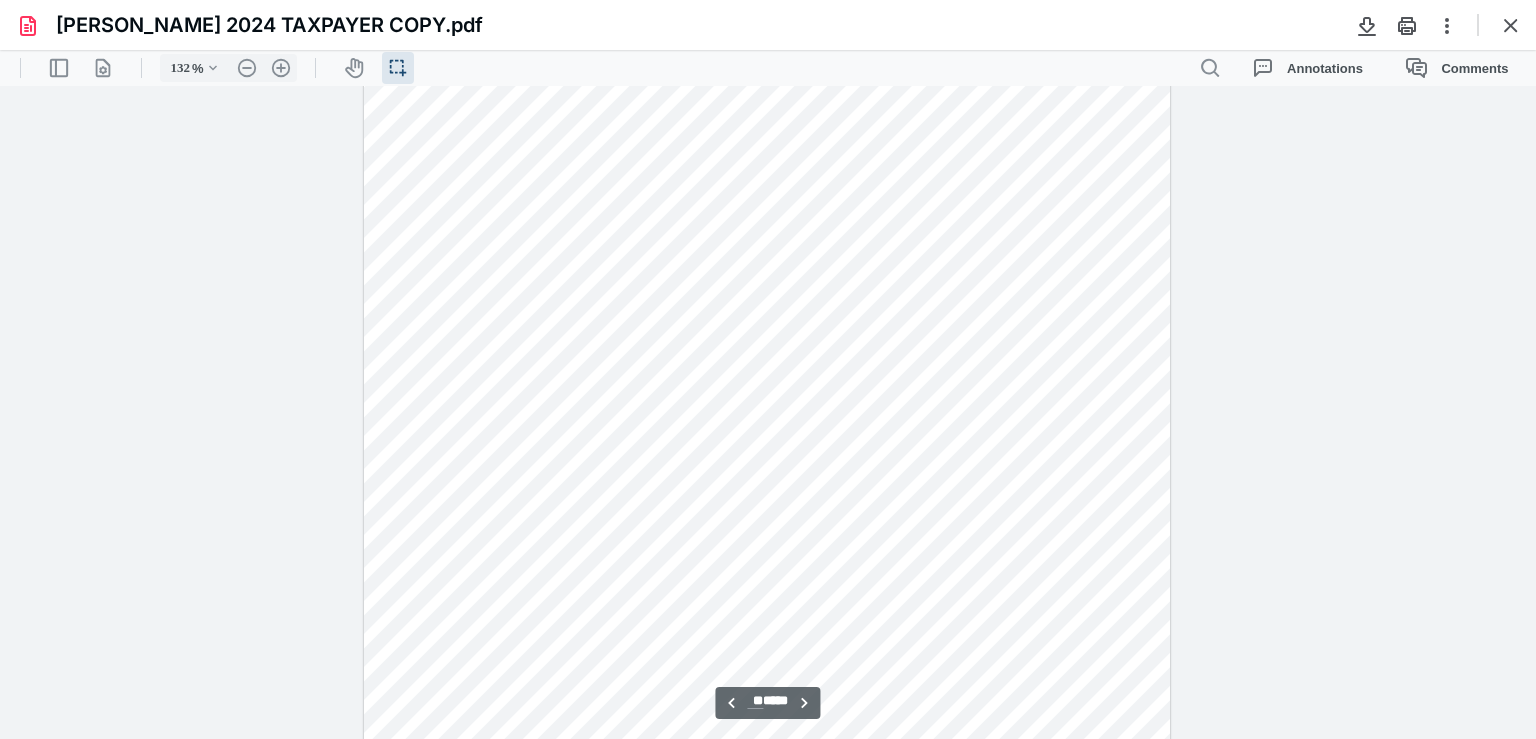 scroll, scrollTop: 26036, scrollLeft: 0, axis: vertical 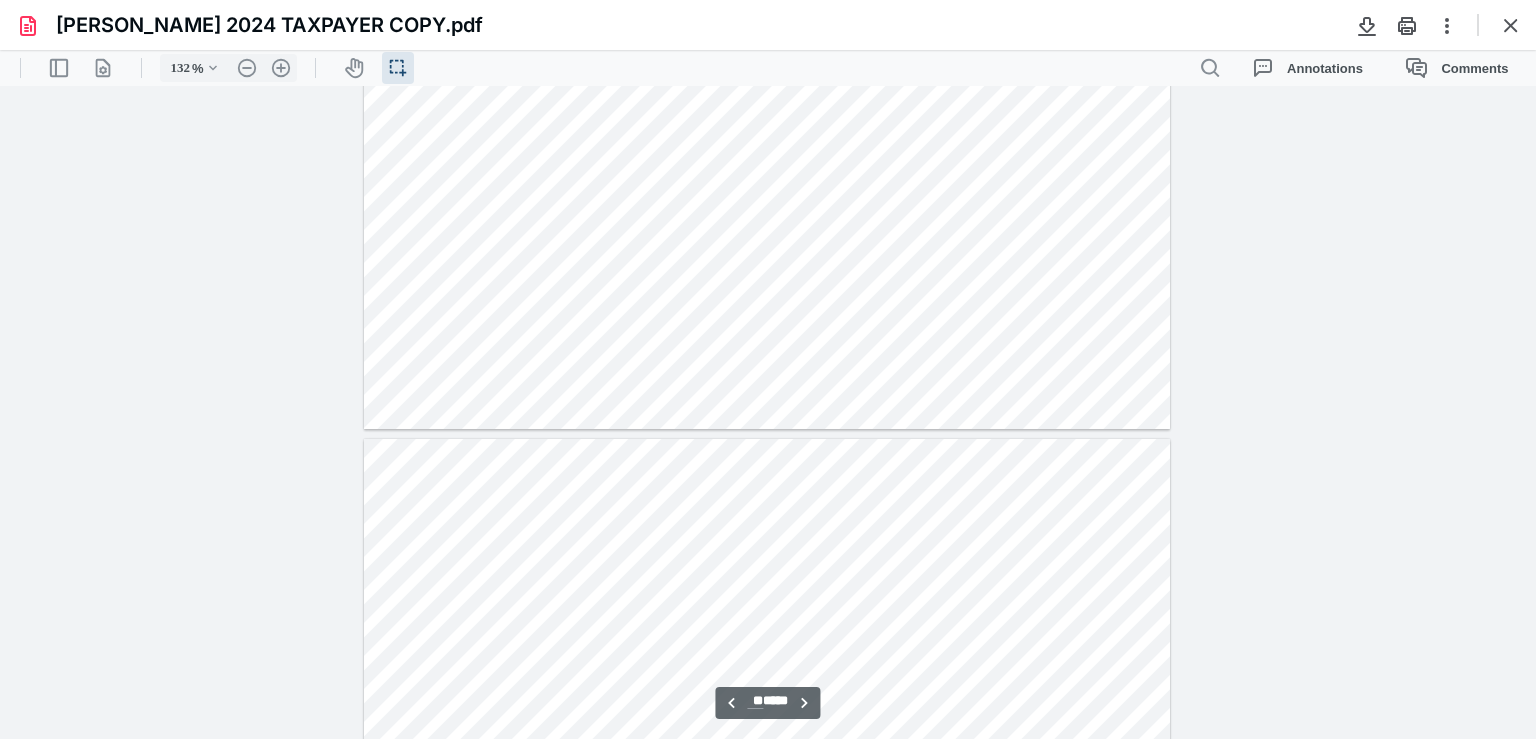 type on "**" 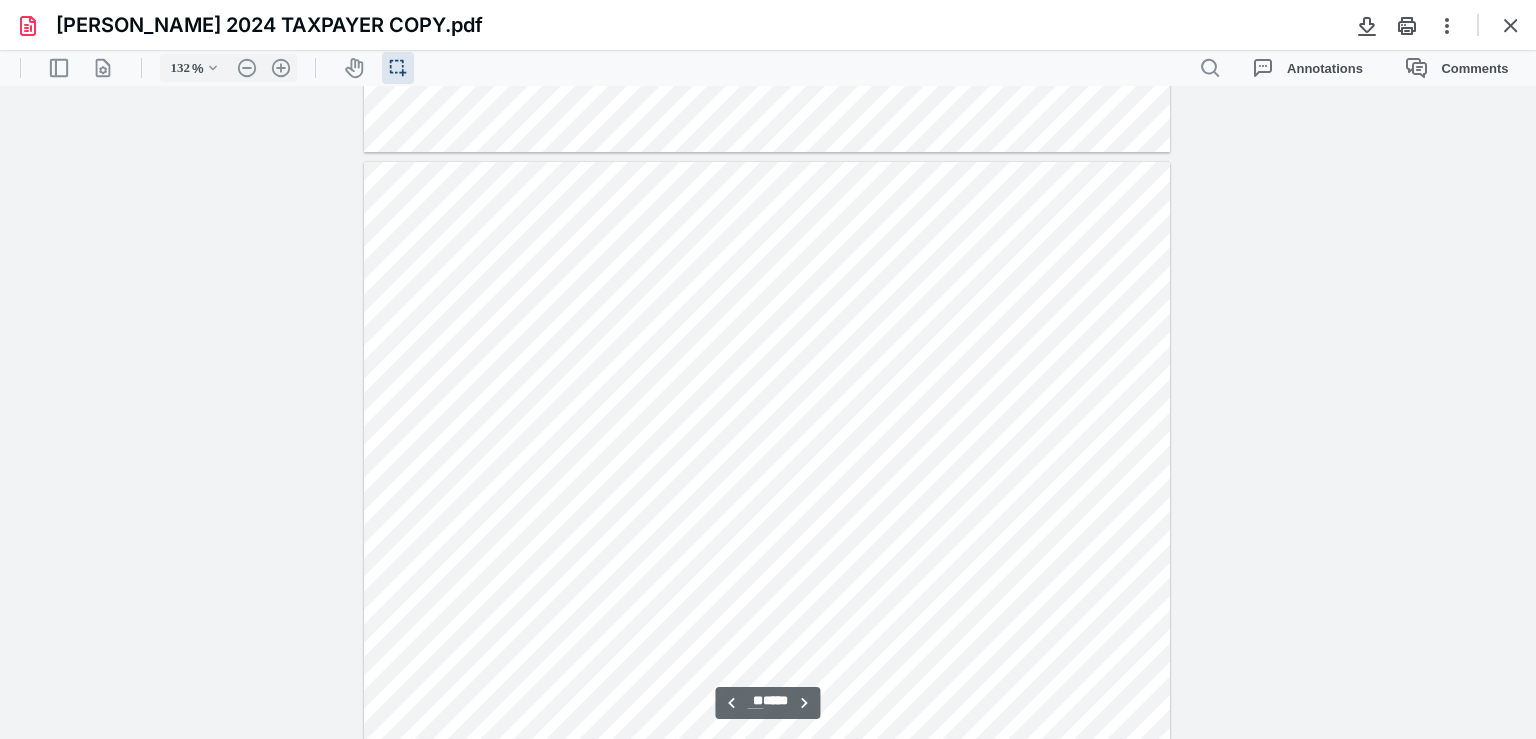 scroll, scrollTop: 27836, scrollLeft: 0, axis: vertical 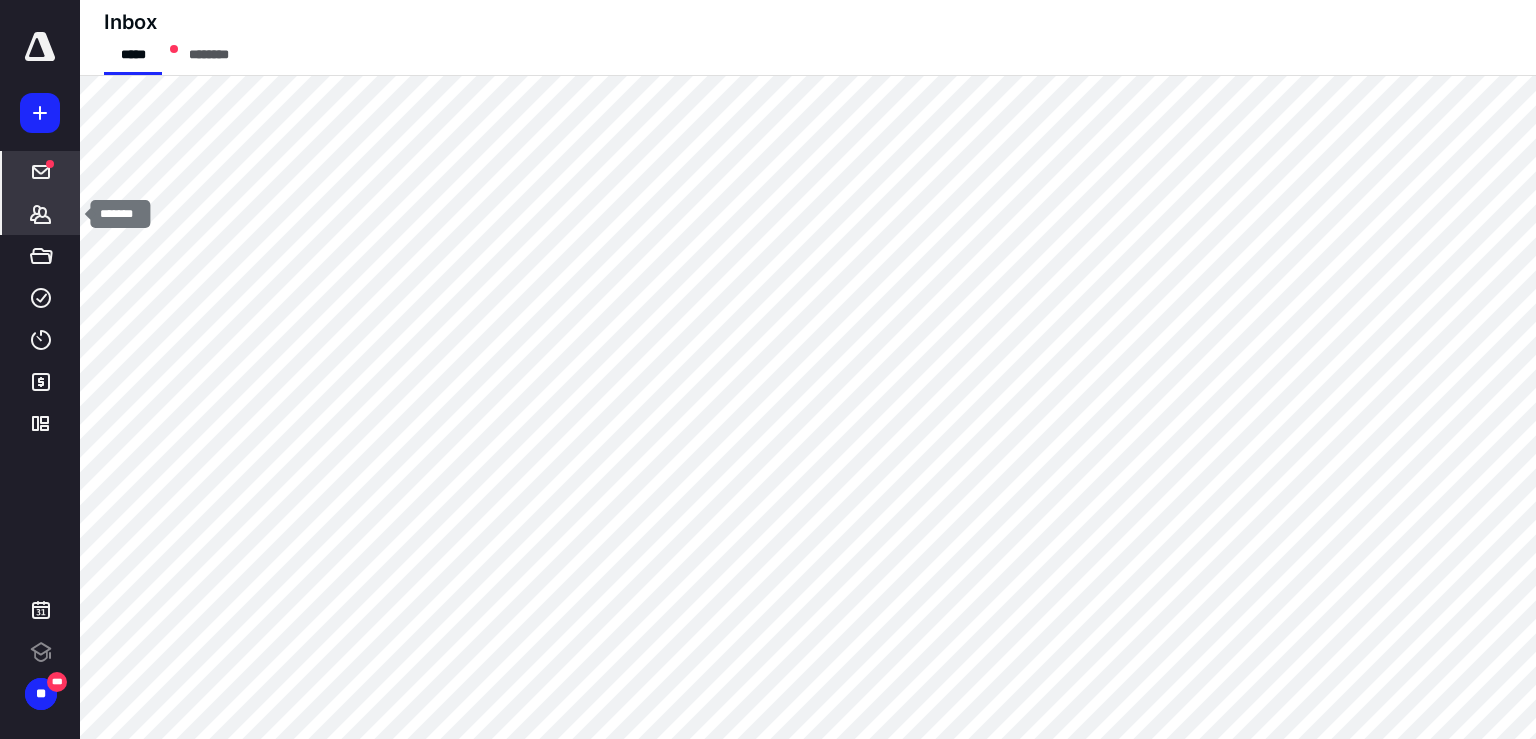 click 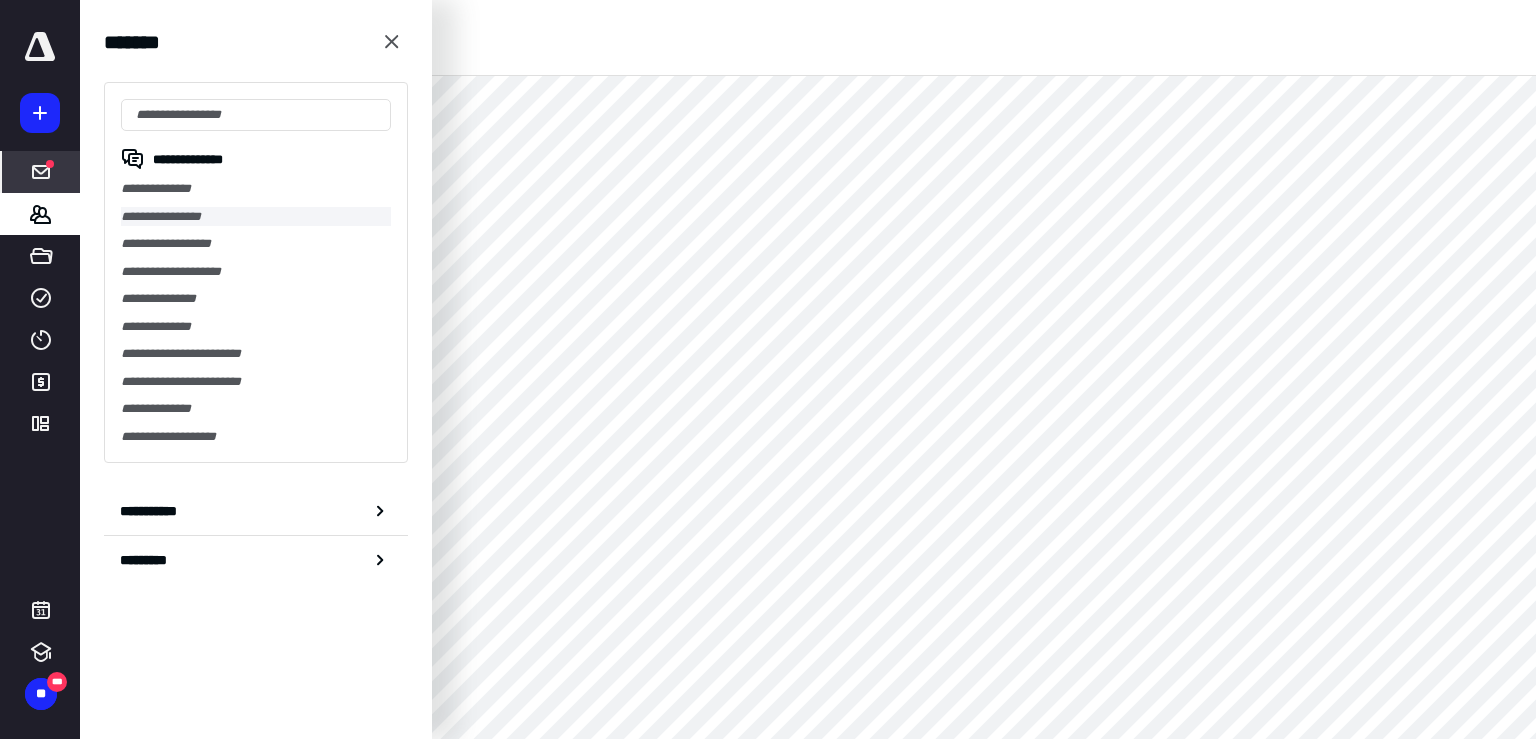 click on "**********" at bounding box center [256, 217] 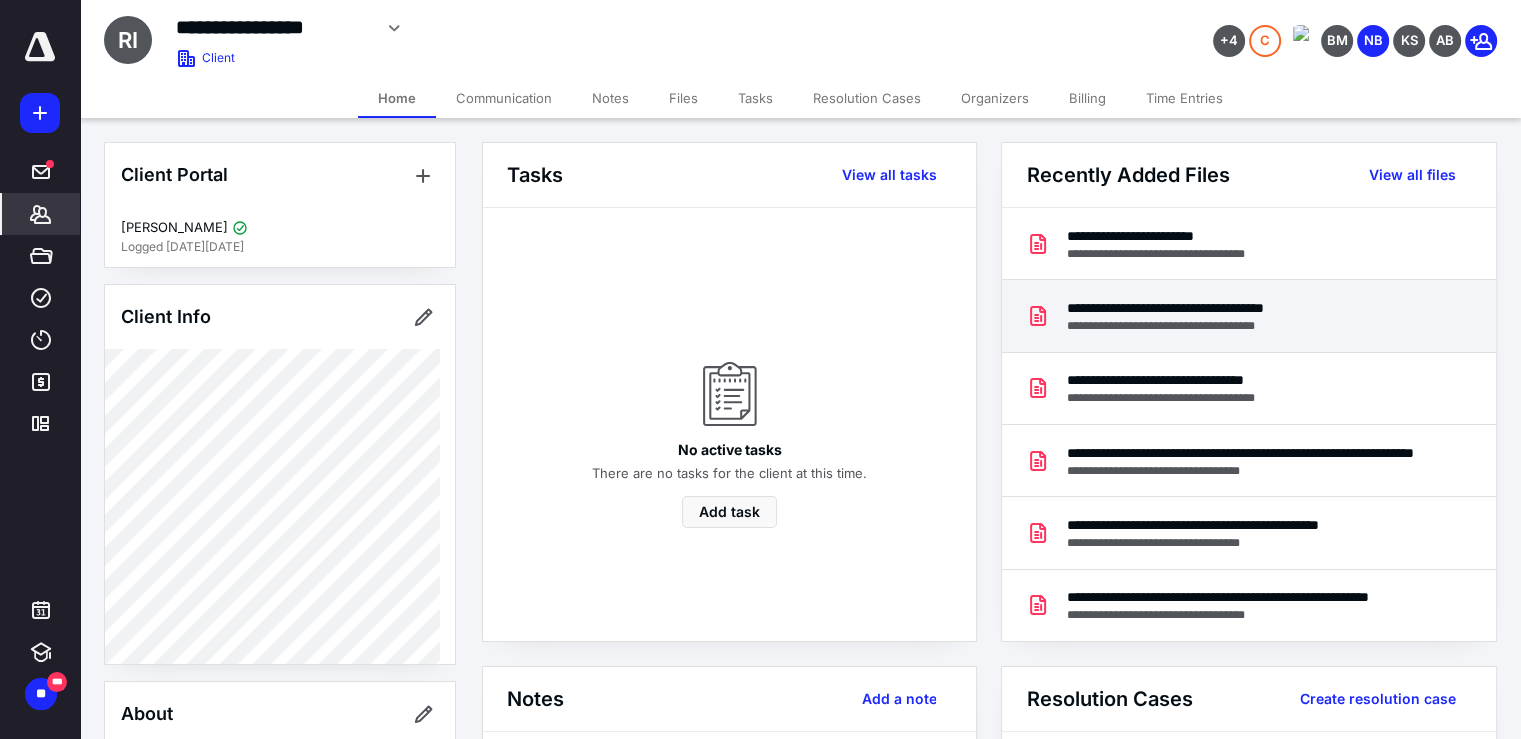 click on "**********" at bounding box center [1225, 308] 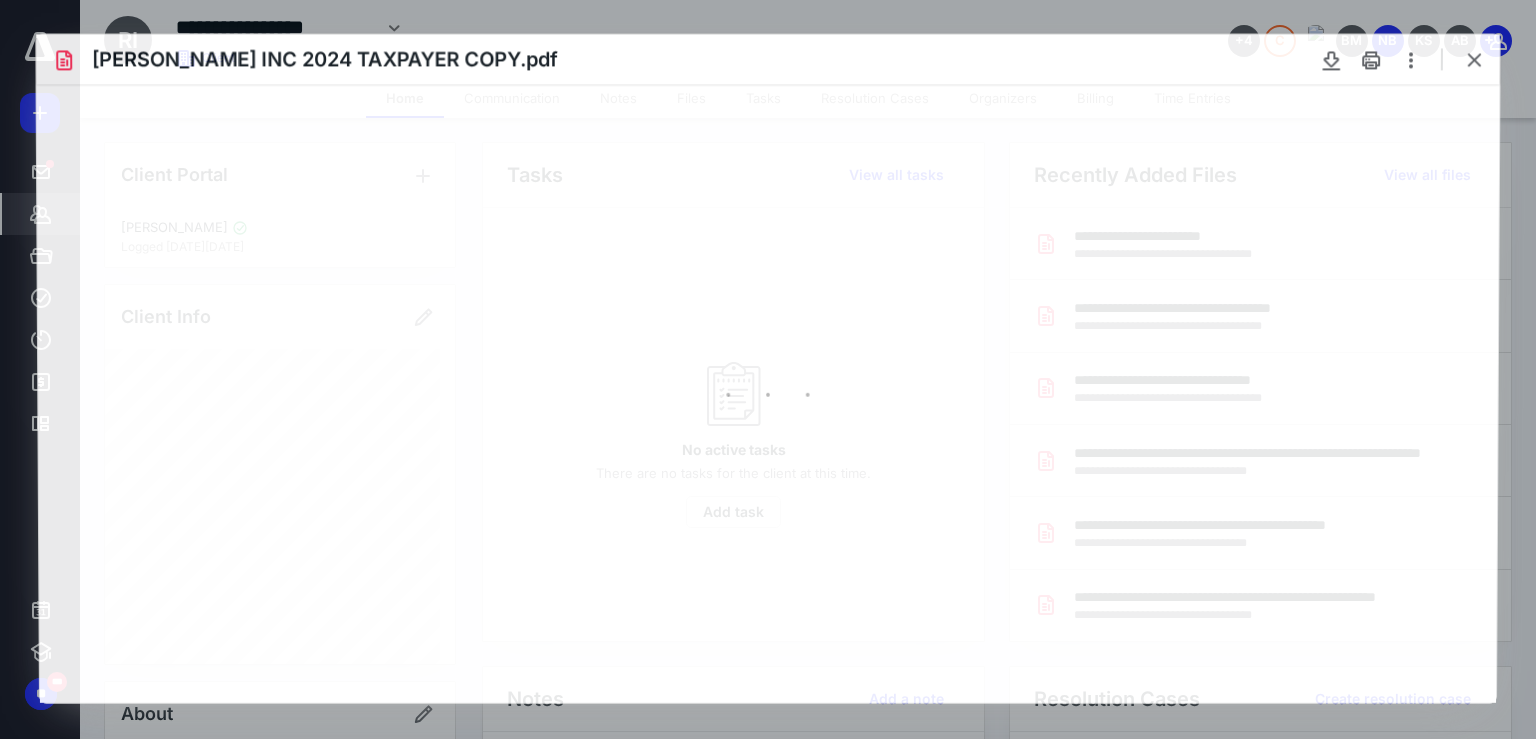 scroll, scrollTop: 0, scrollLeft: 0, axis: both 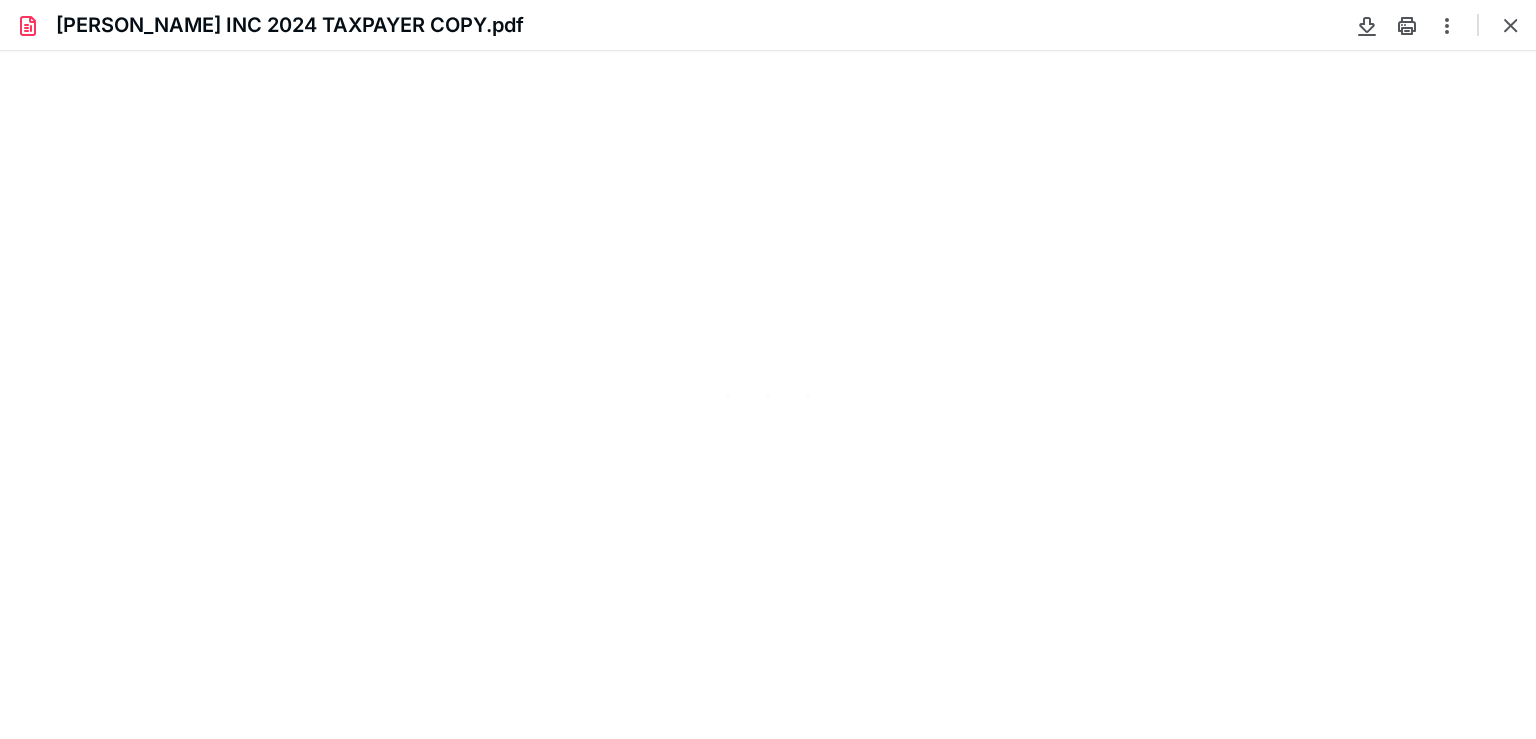 type on "82" 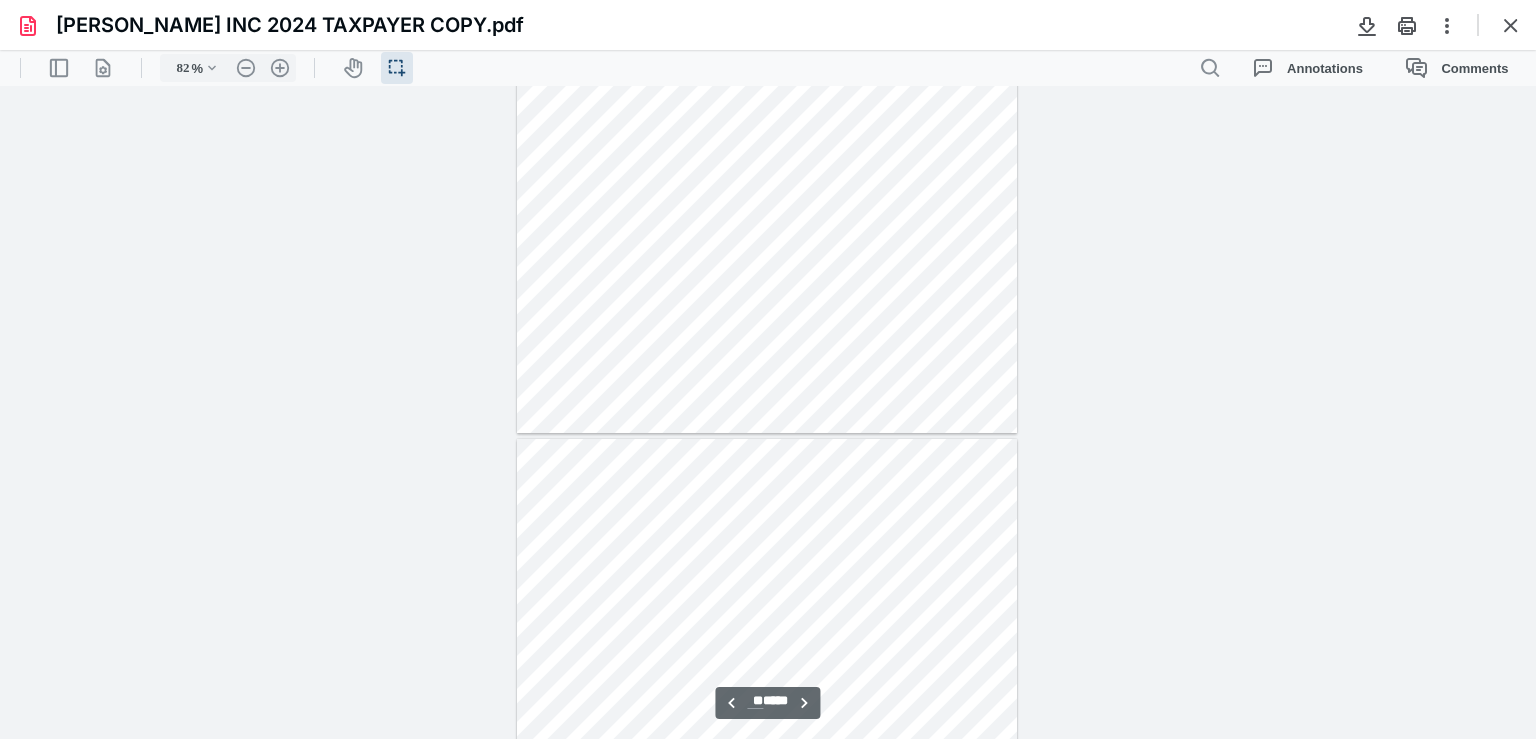 type on "**" 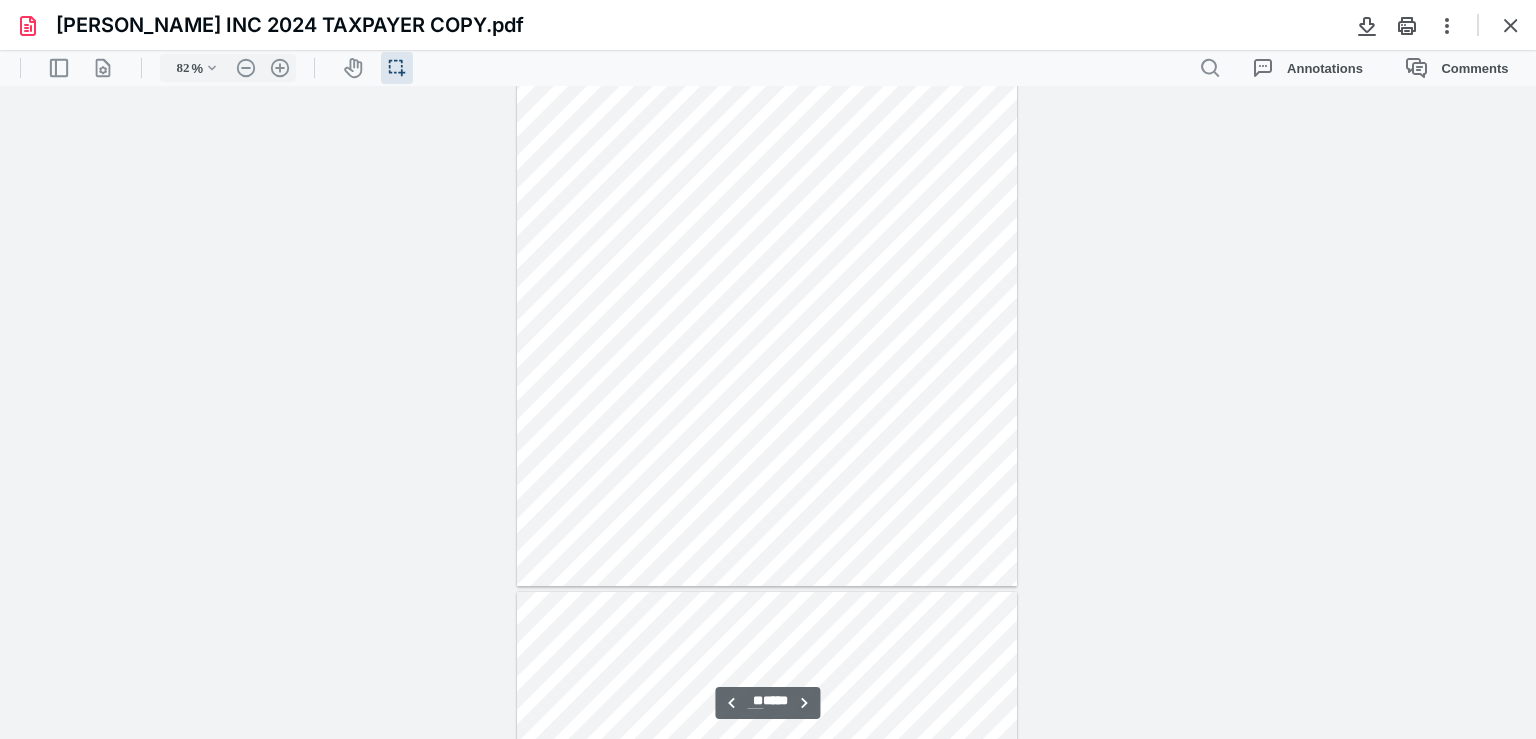 scroll, scrollTop: 8339, scrollLeft: 0, axis: vertical 